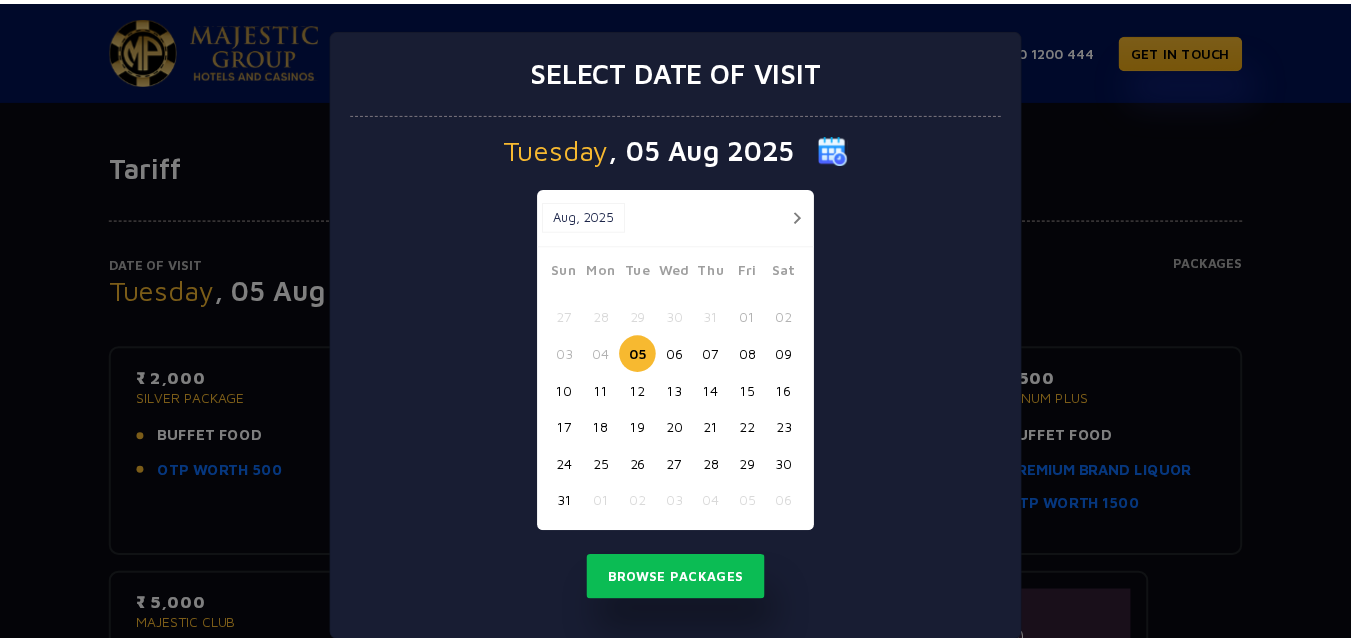 scroll, scrollTop: 0, scrollLeft: 0, axis: both 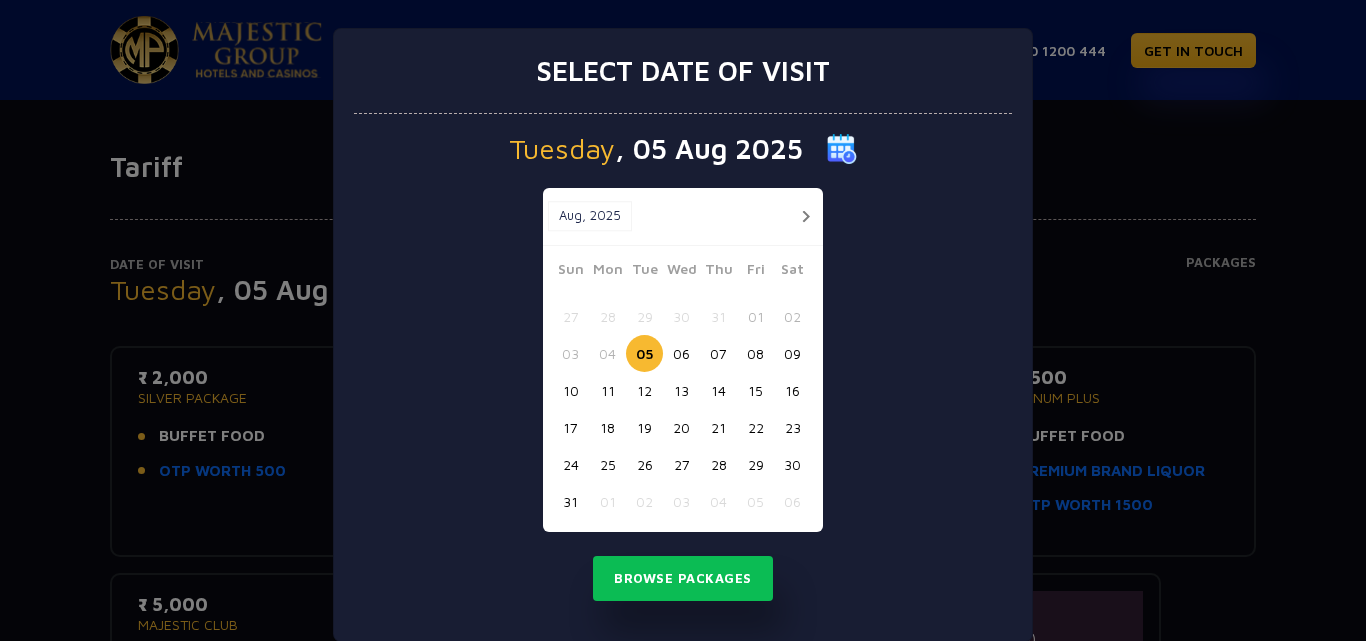 click on "09" at bounding box center (792, 353) 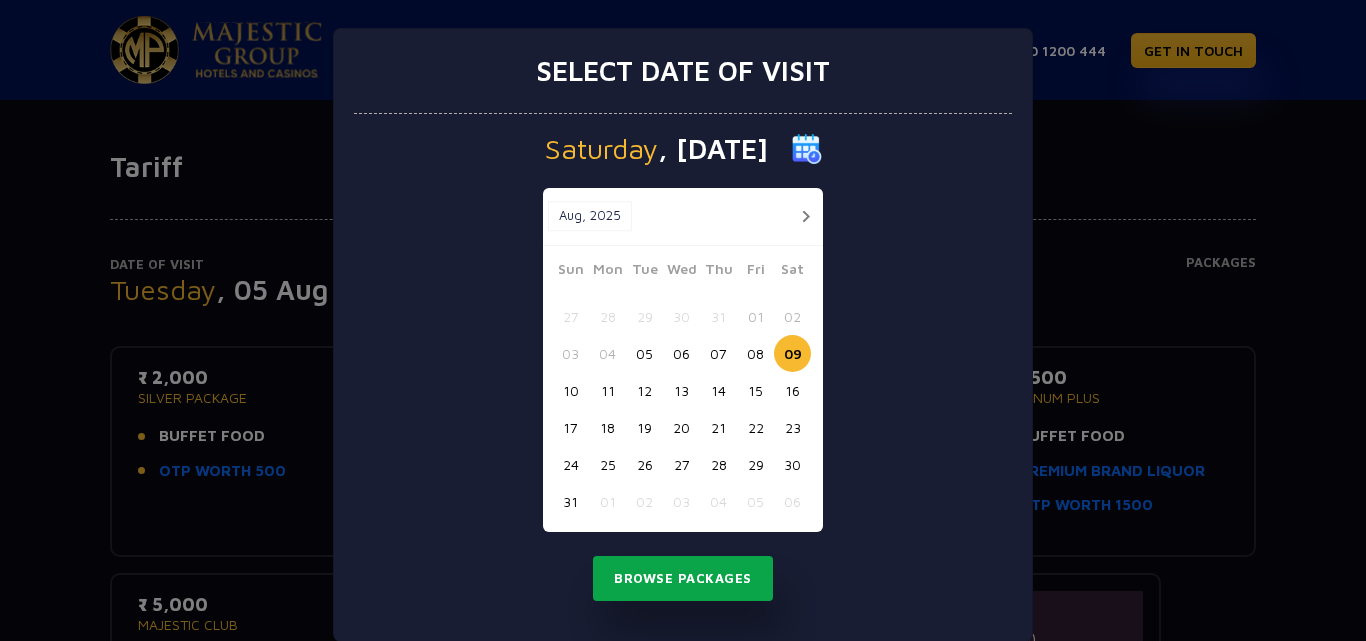 click on "Browse Packages" at bounding box center [683, 579] 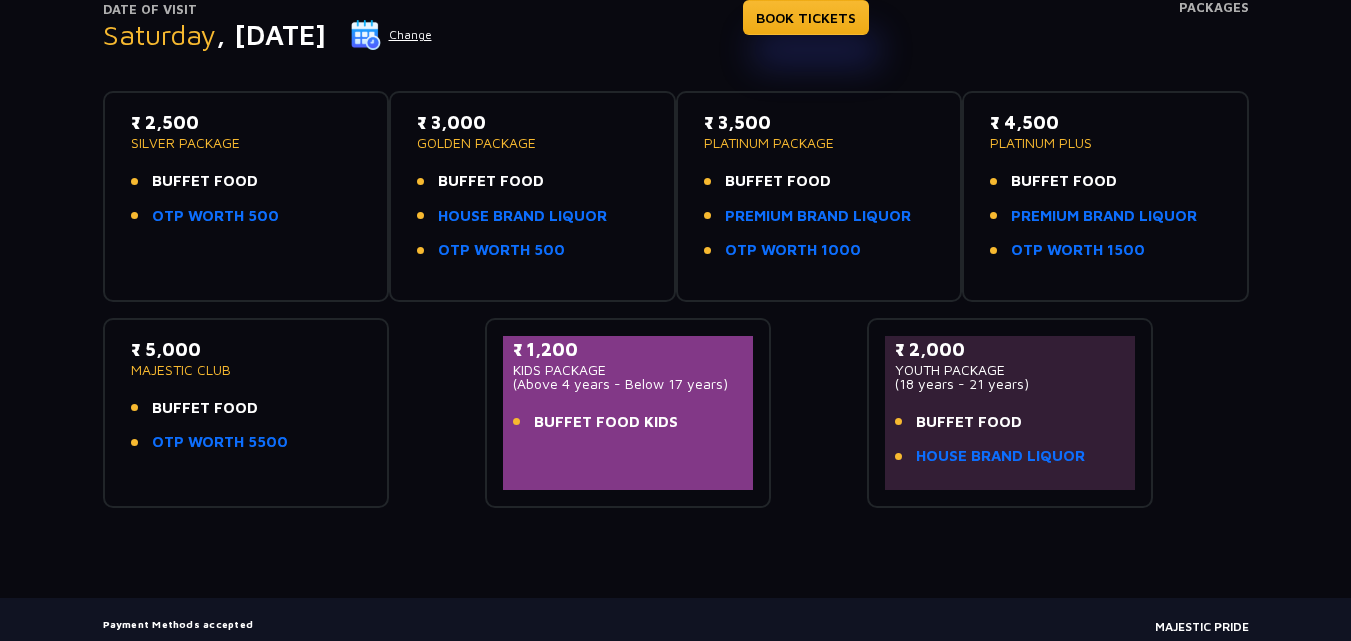 scroll, scrollTop: 265, scrollLeft: 0, axis: vertical 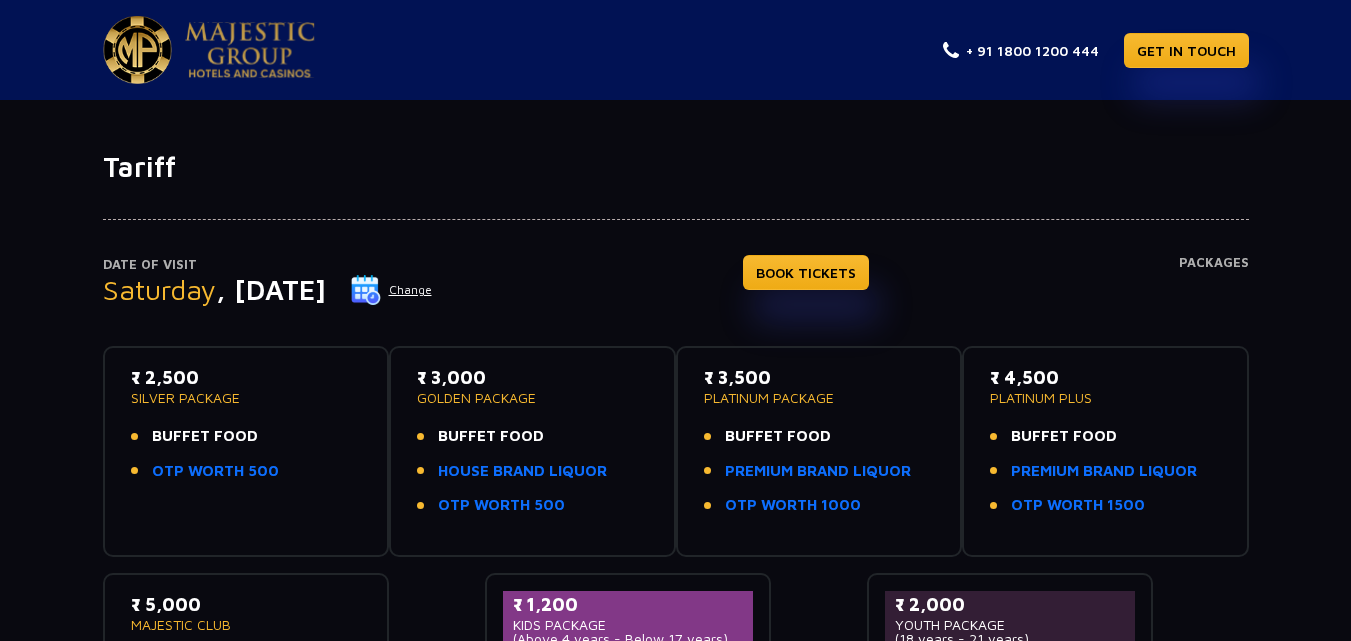click on "Change" 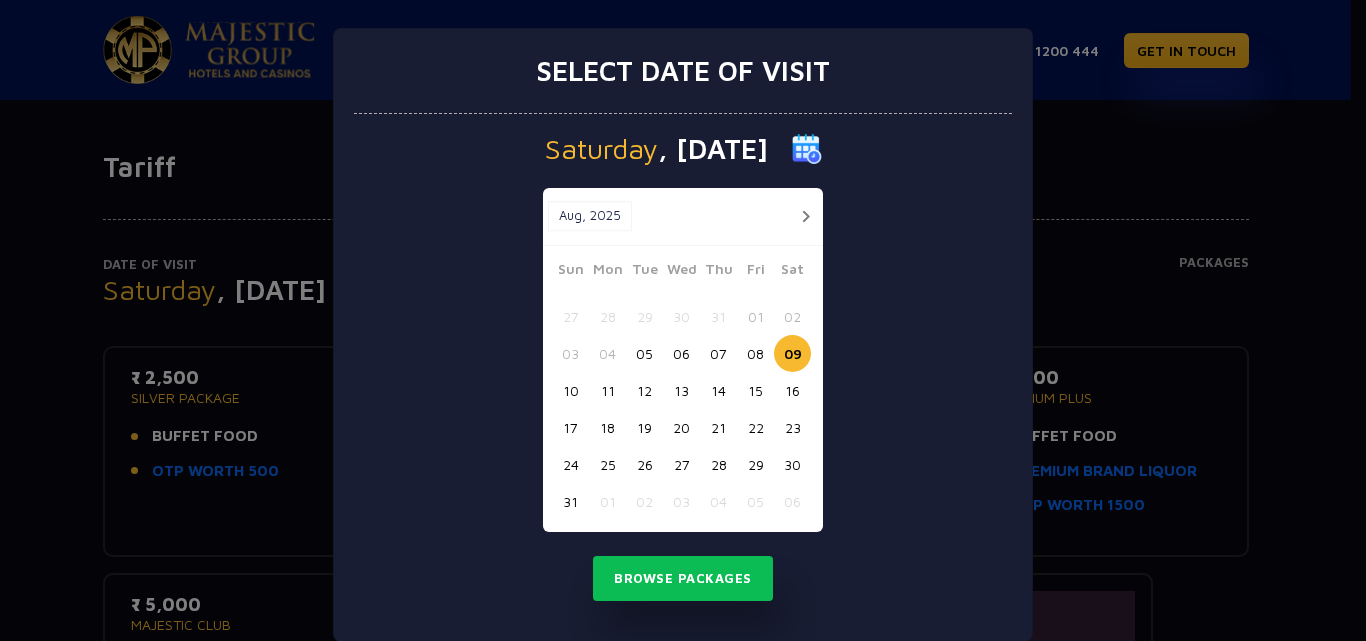 click on "10" at bounding box center (570, 390) 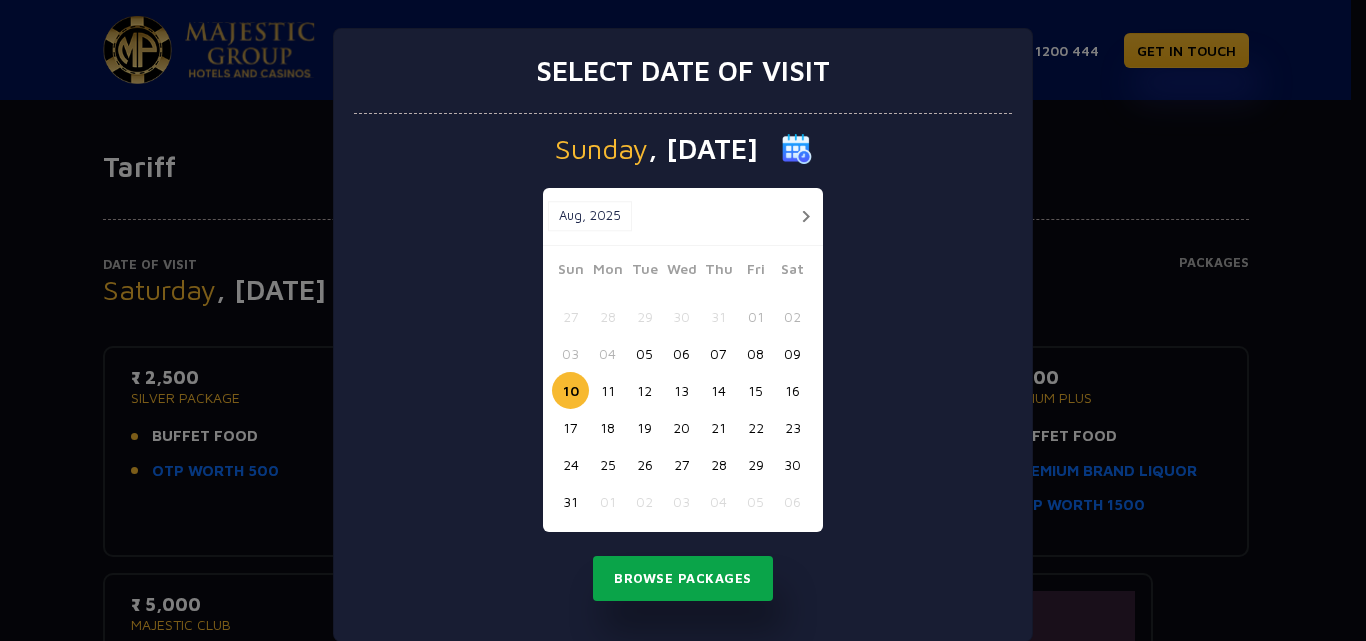 click on "Browse Packages" at bounding box center (683, 579) 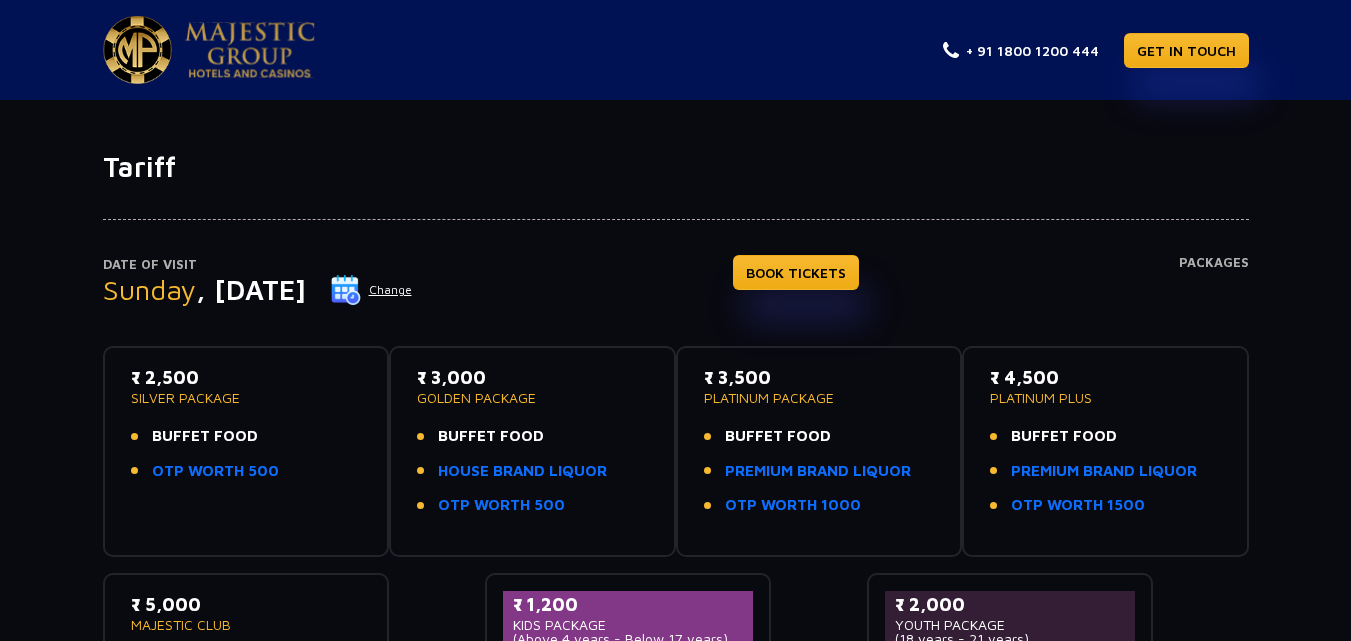 click on "Change" 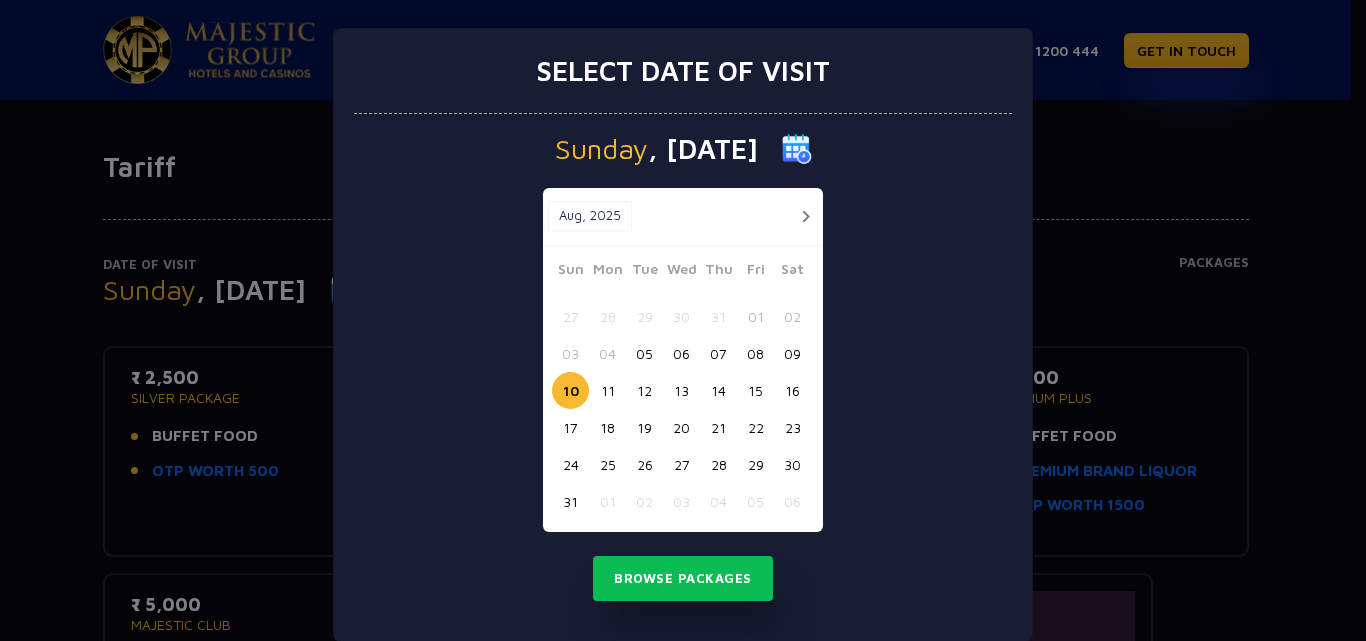 click on "11" at bounding box center [607, 390] 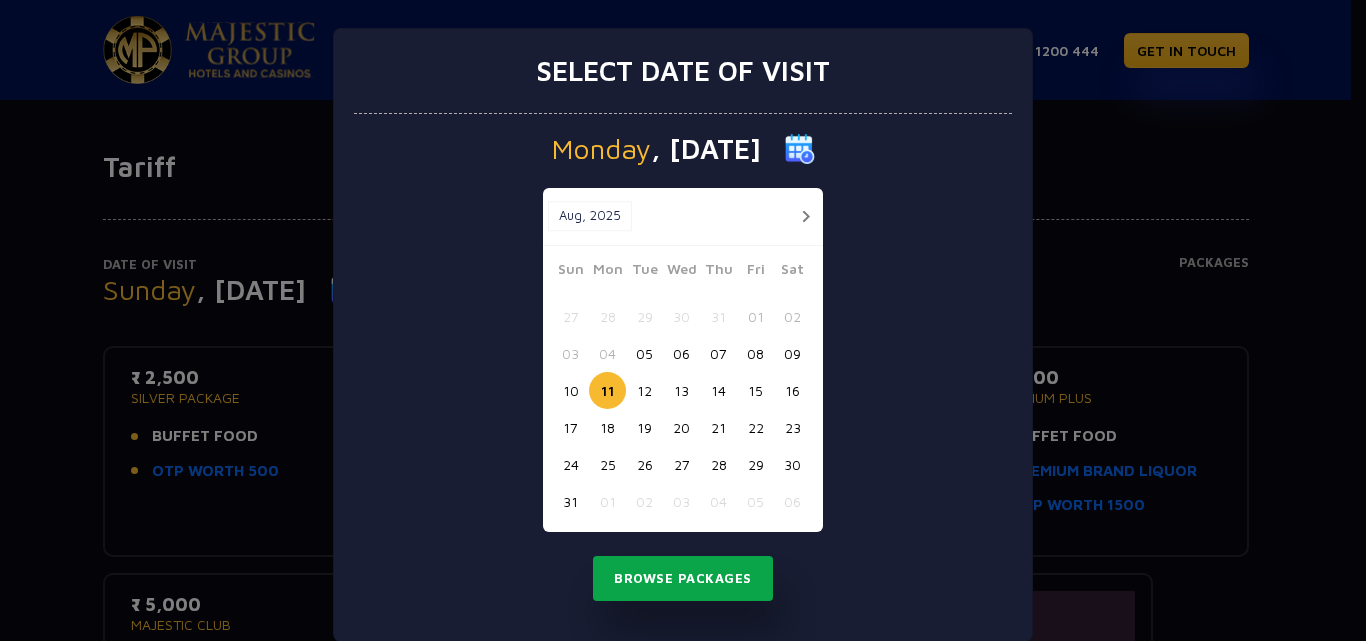 click on "Browse Packages" at bounding box center (683, 579) 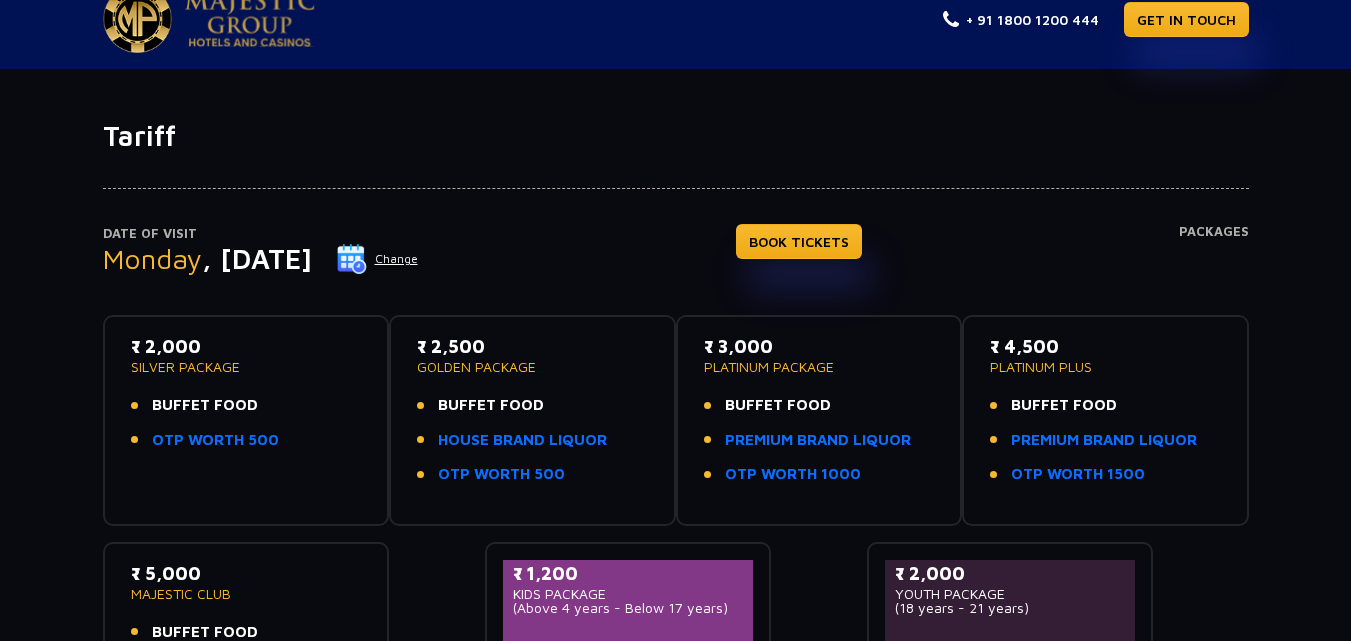 scroll, scrollTop: 0, scrollLeft: 0, axis: both 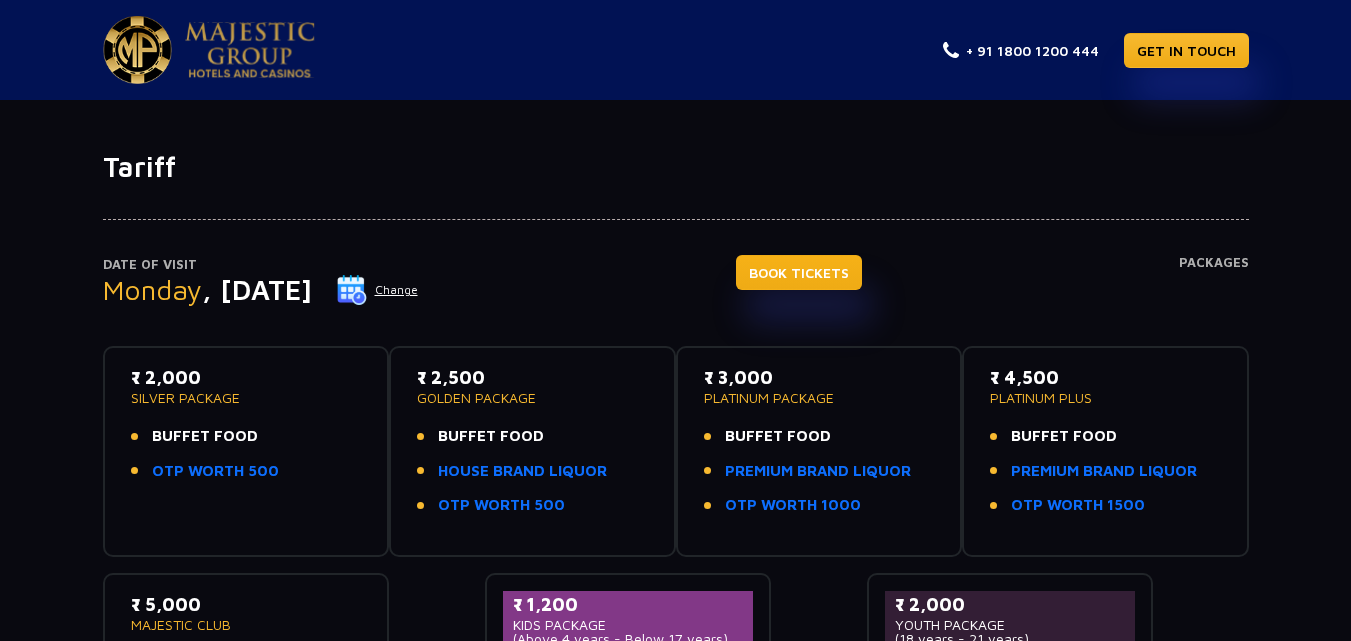 click on "BOOK TICKETS" 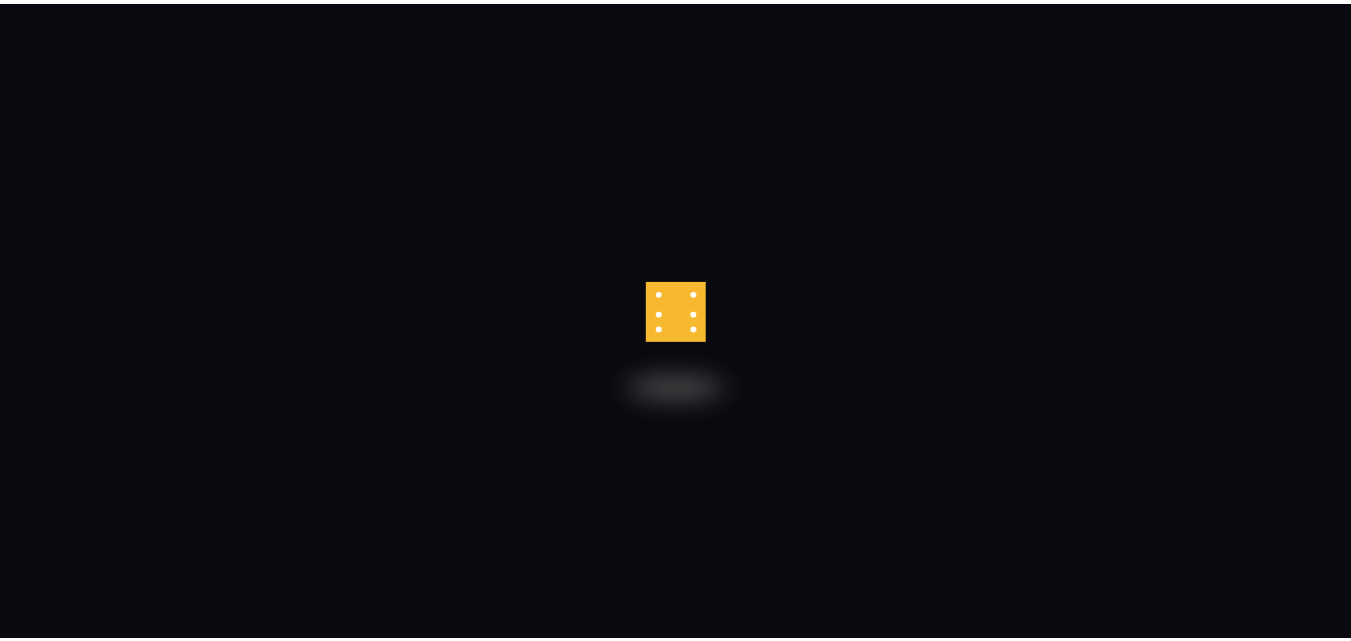 scroll, scrollTop: 0, scrollLeft: 0, axis: both 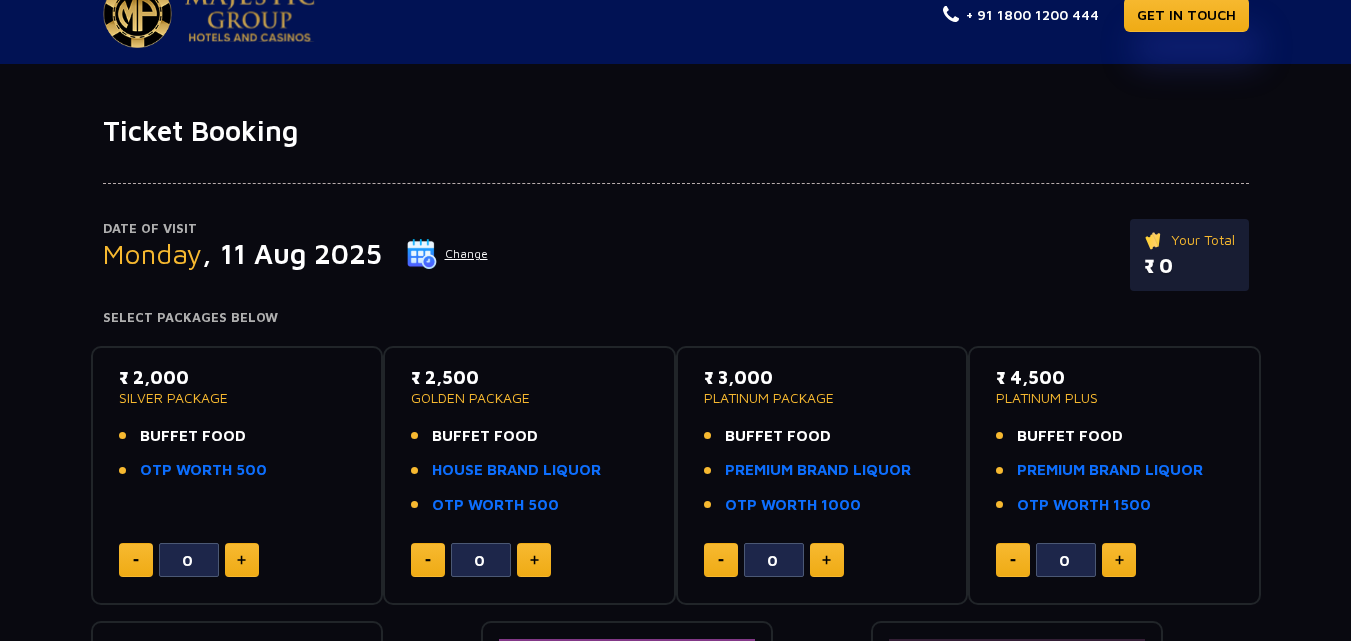 click on "Change" 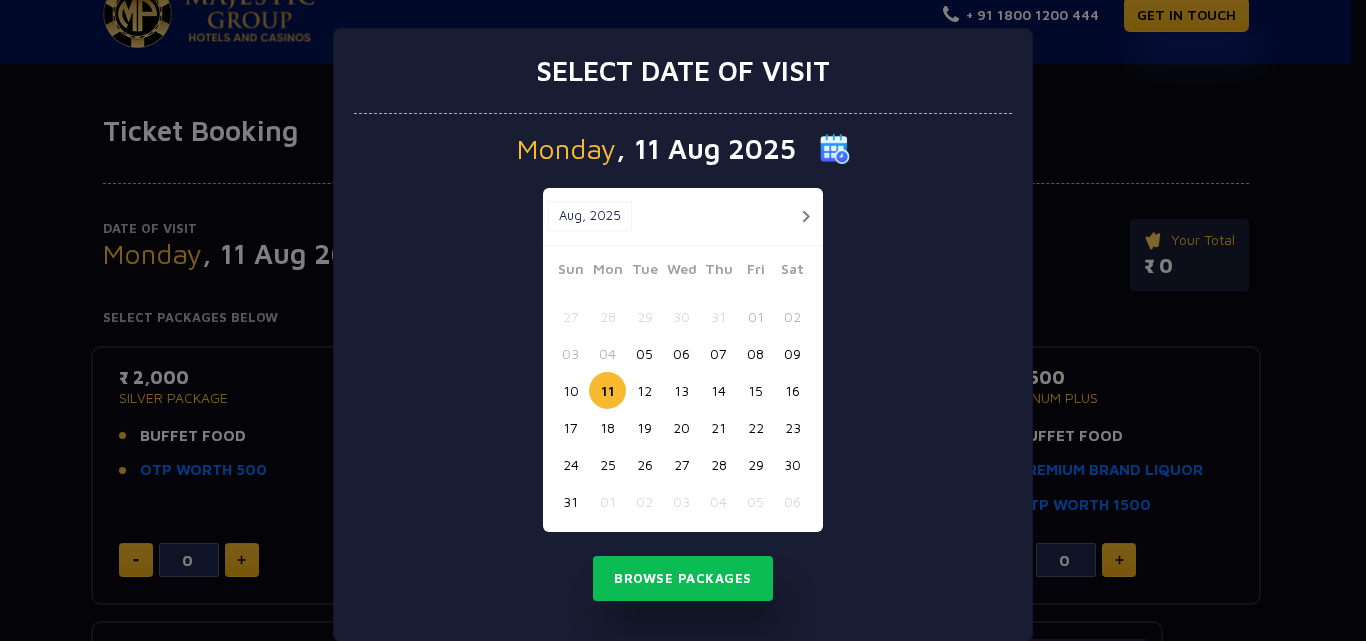 click on "09" at bounding box center [792, 353] 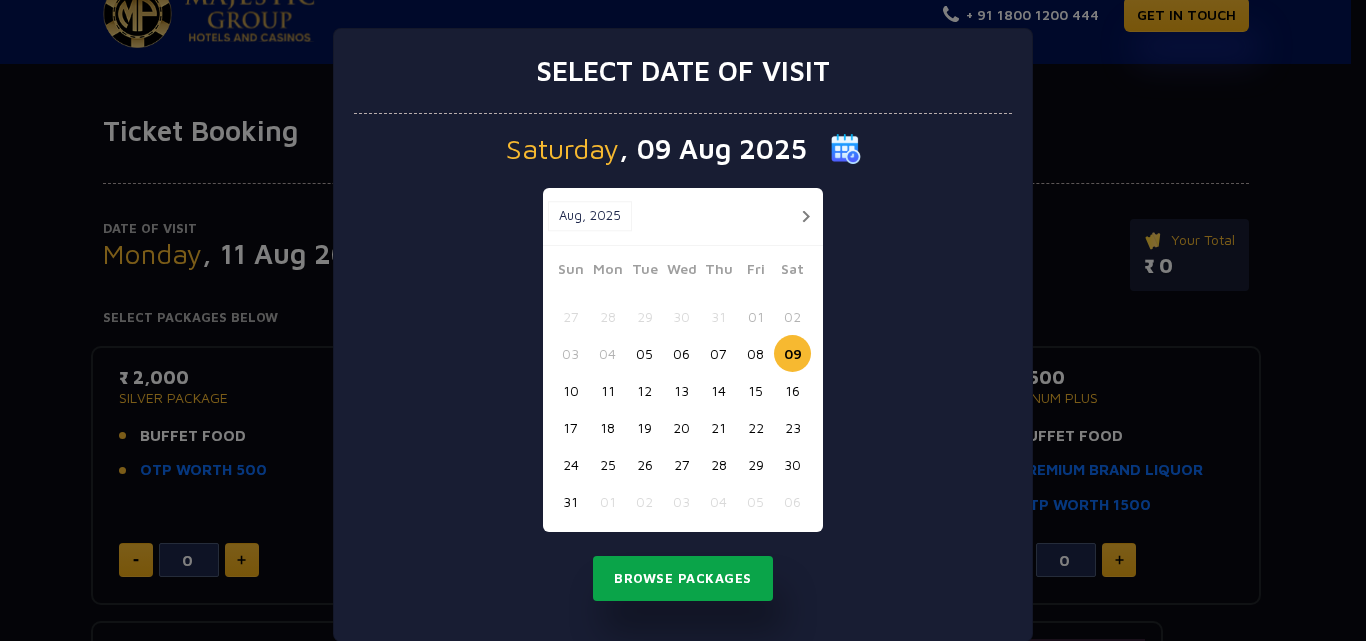 click on "Browse Packages" at bounding box center [683, 579] 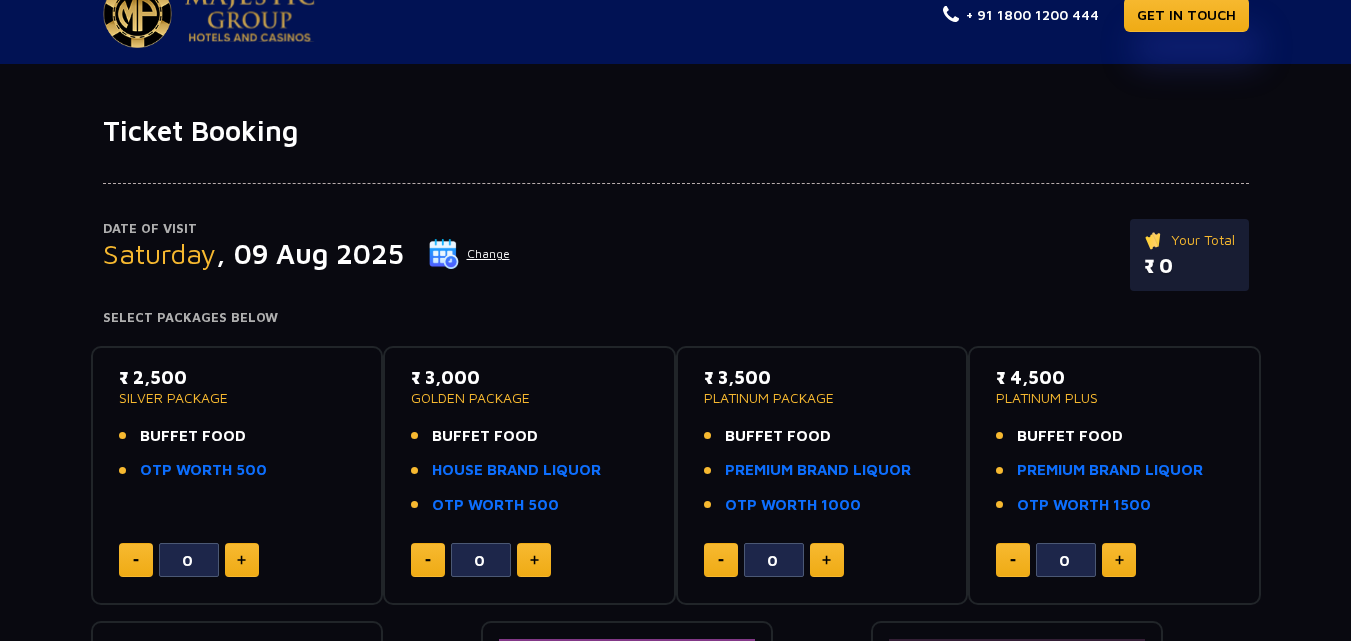 click 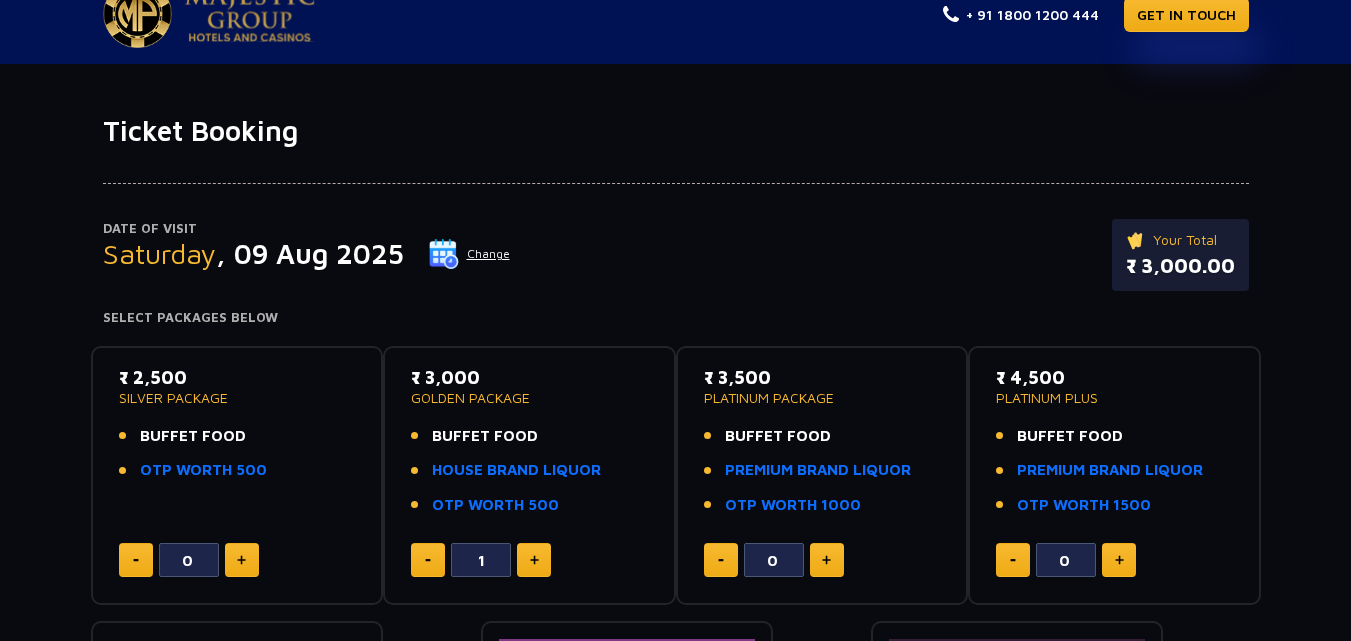 click 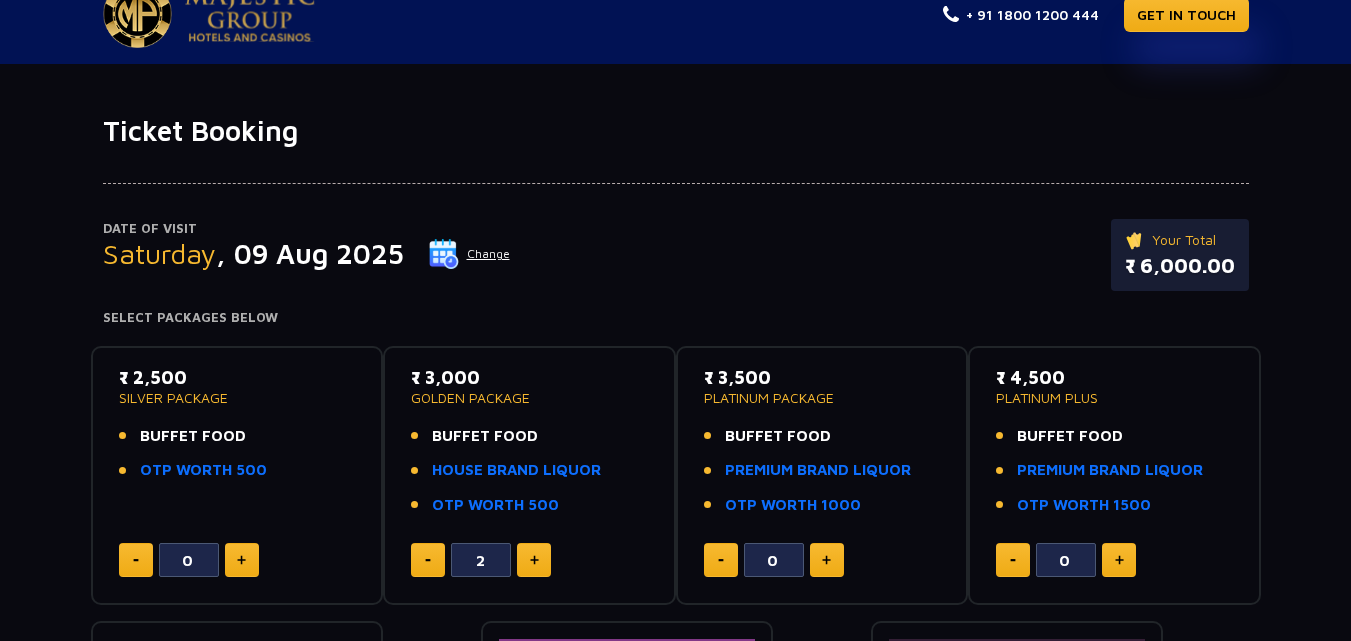 click 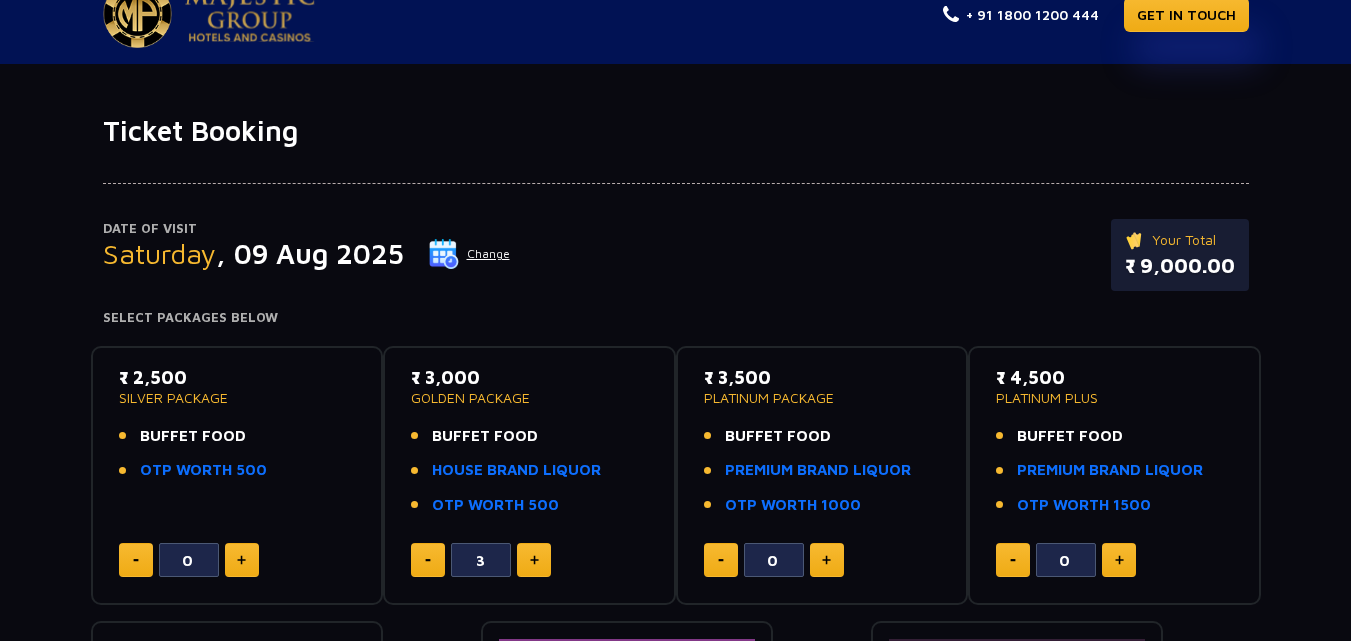 click 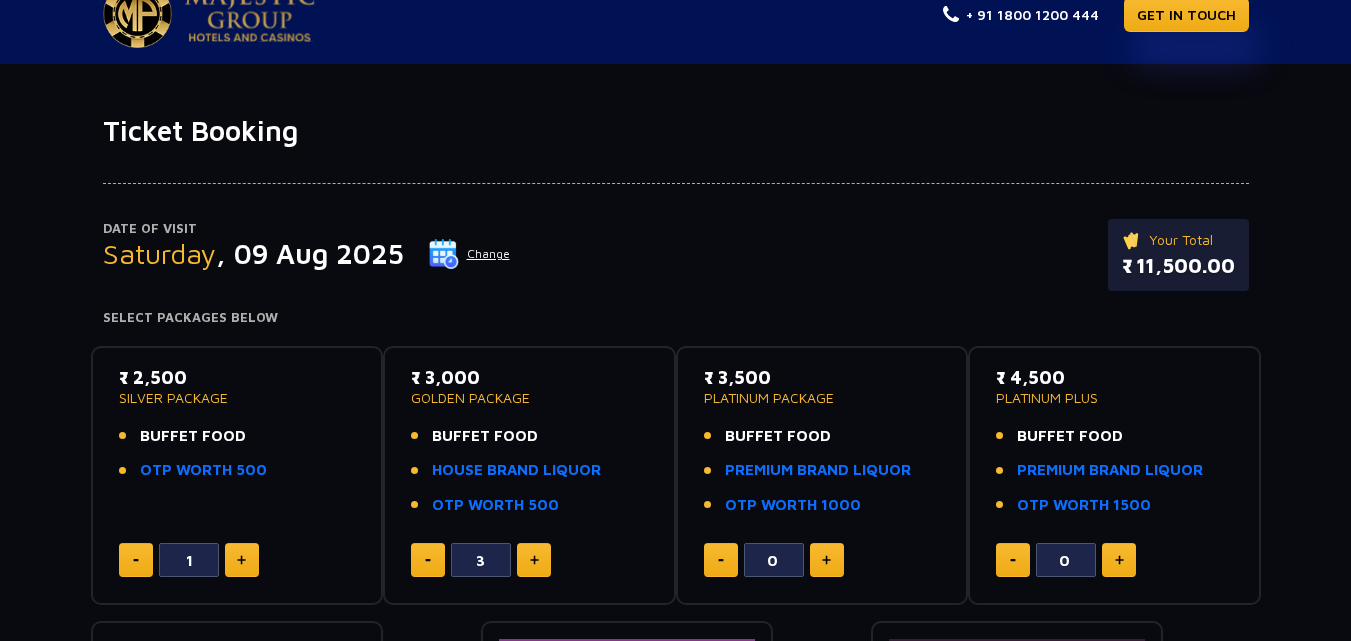 click 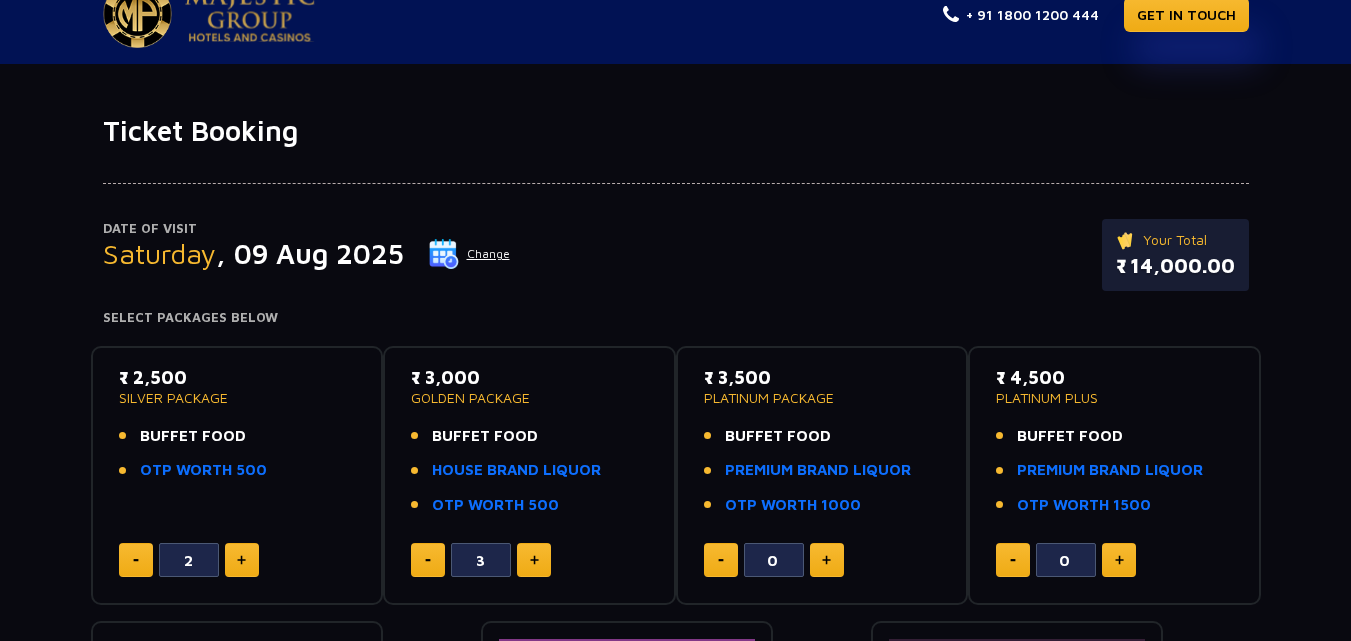 click 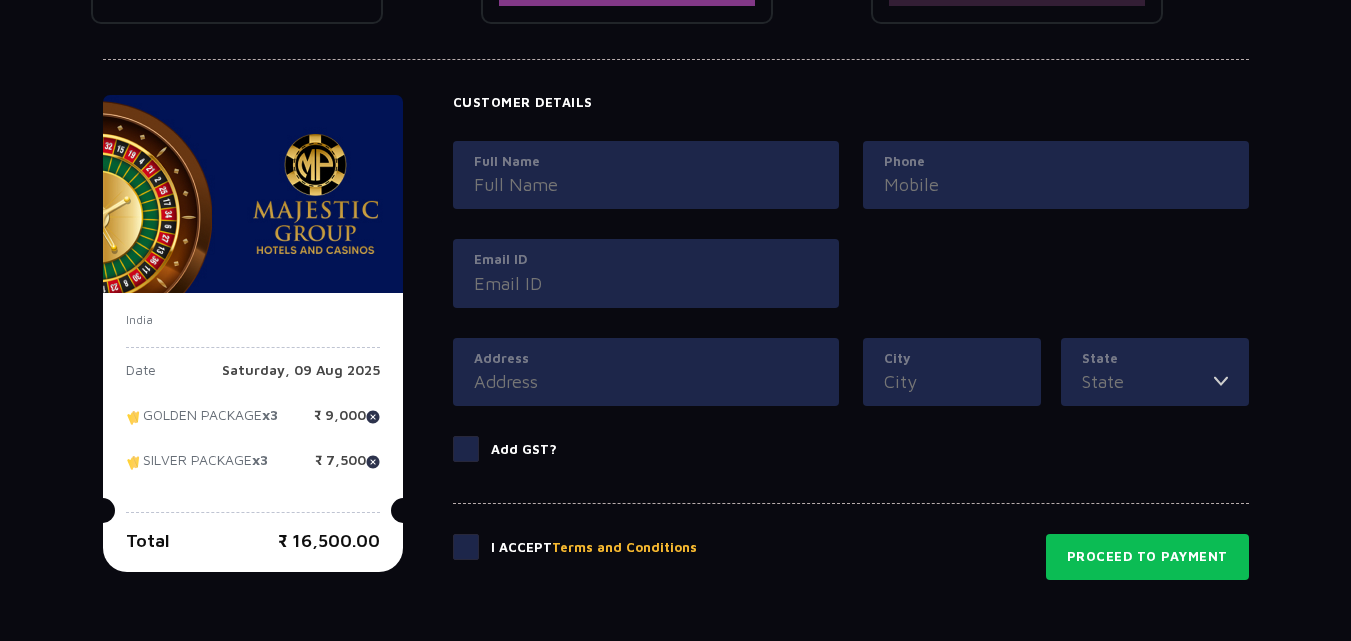 scroll, scrollTop: 878, scrollLeft: 0, axis: vertical 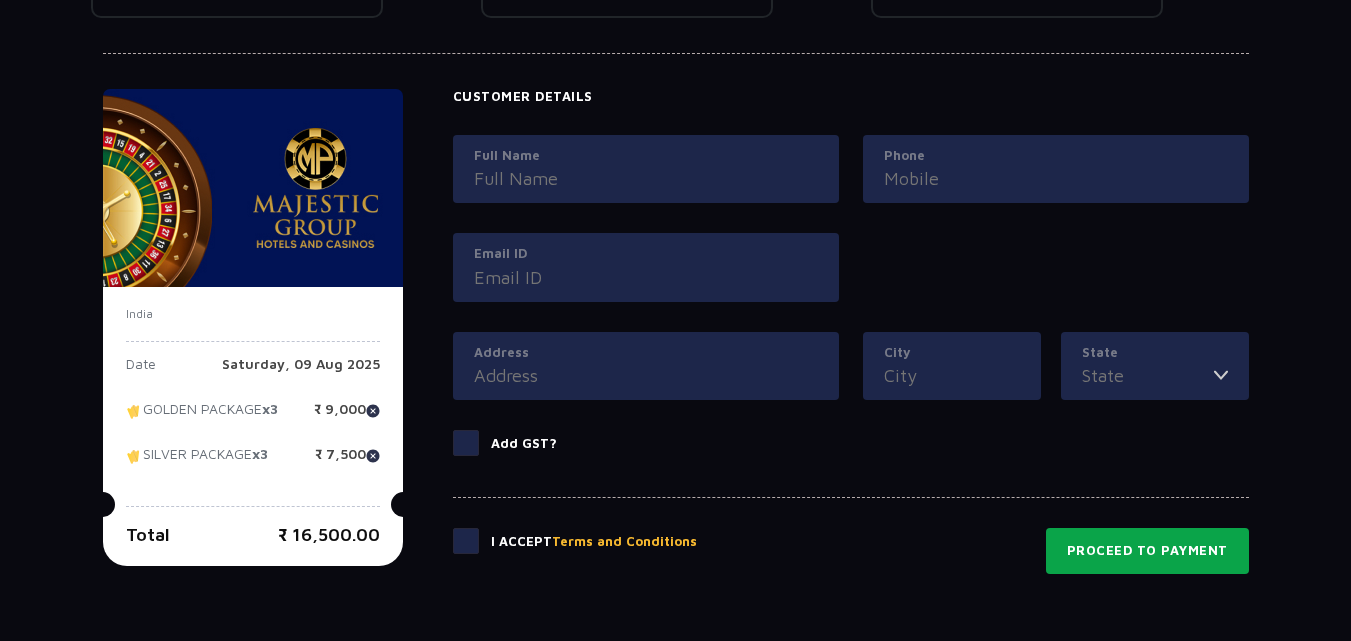 click on "Proceed to Payment" 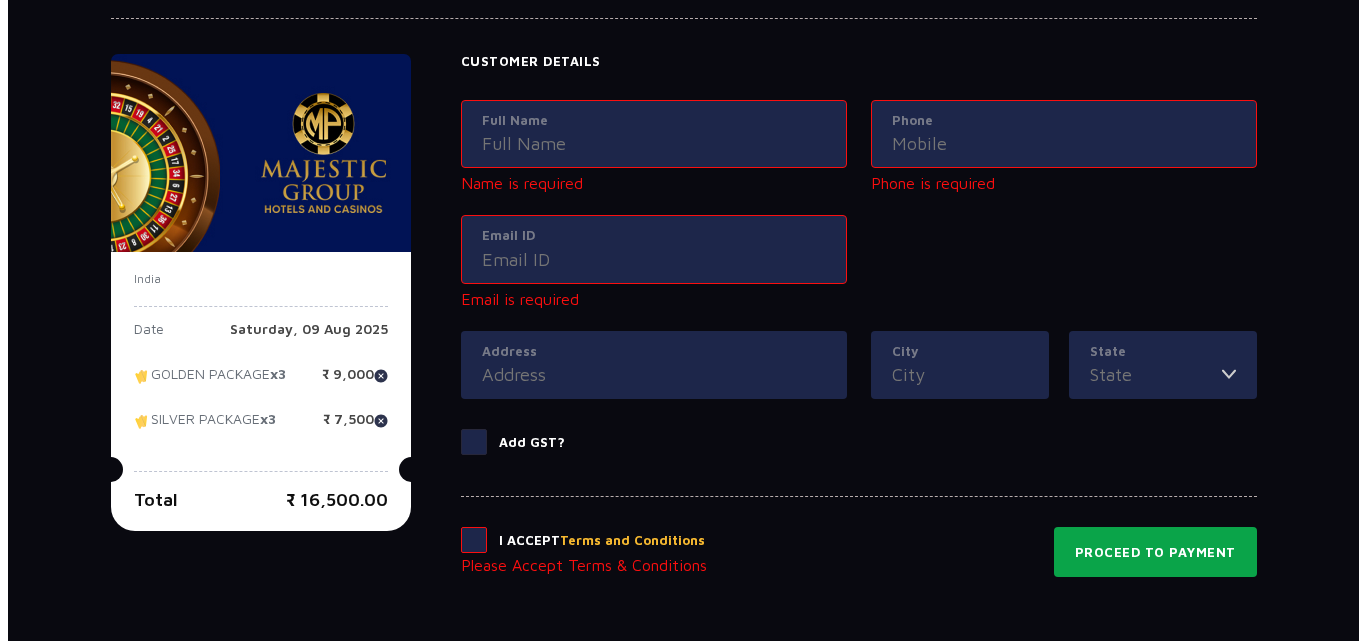 scroll, scrollTop: 912, scrollLeft: 0, axis: vertical 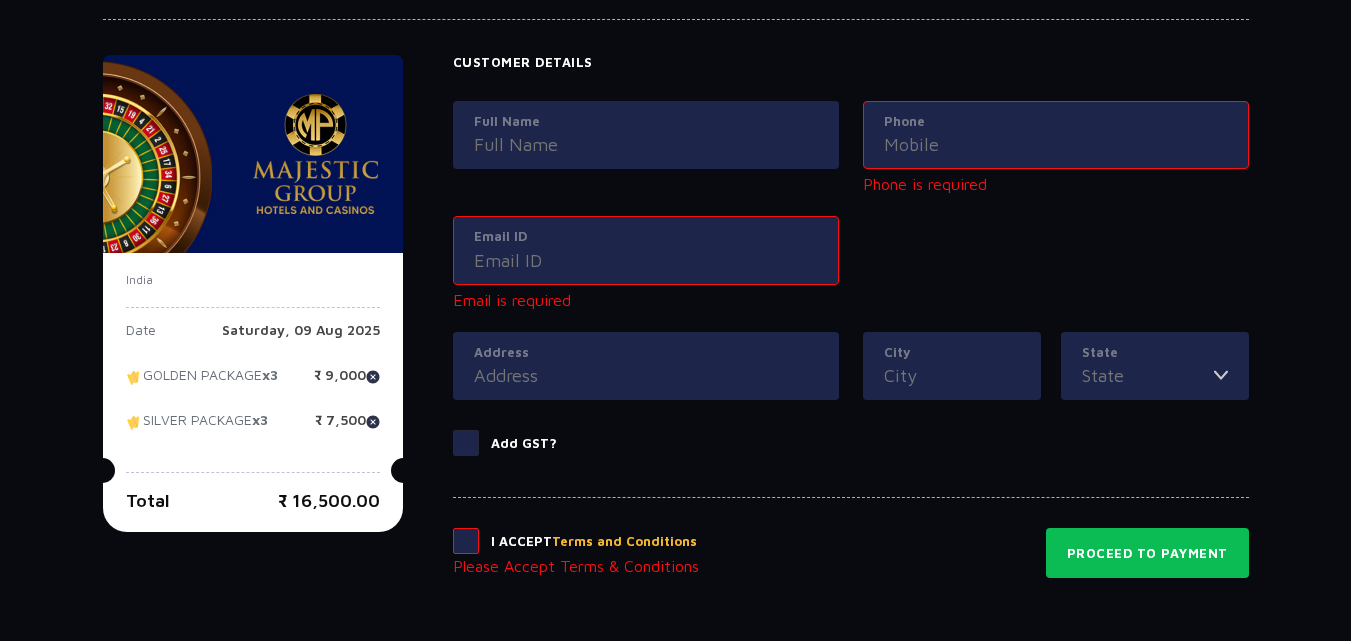 click on "Full Name" at bounding box center (646, 144) 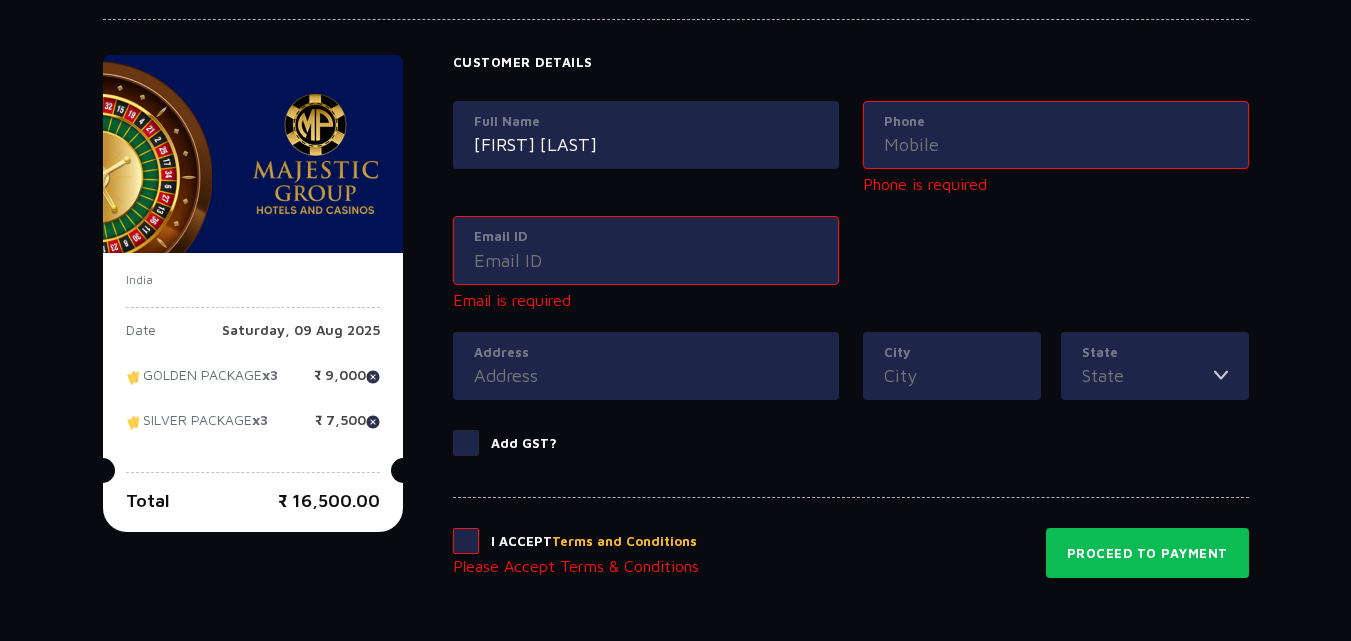 type on "[PHONE]" 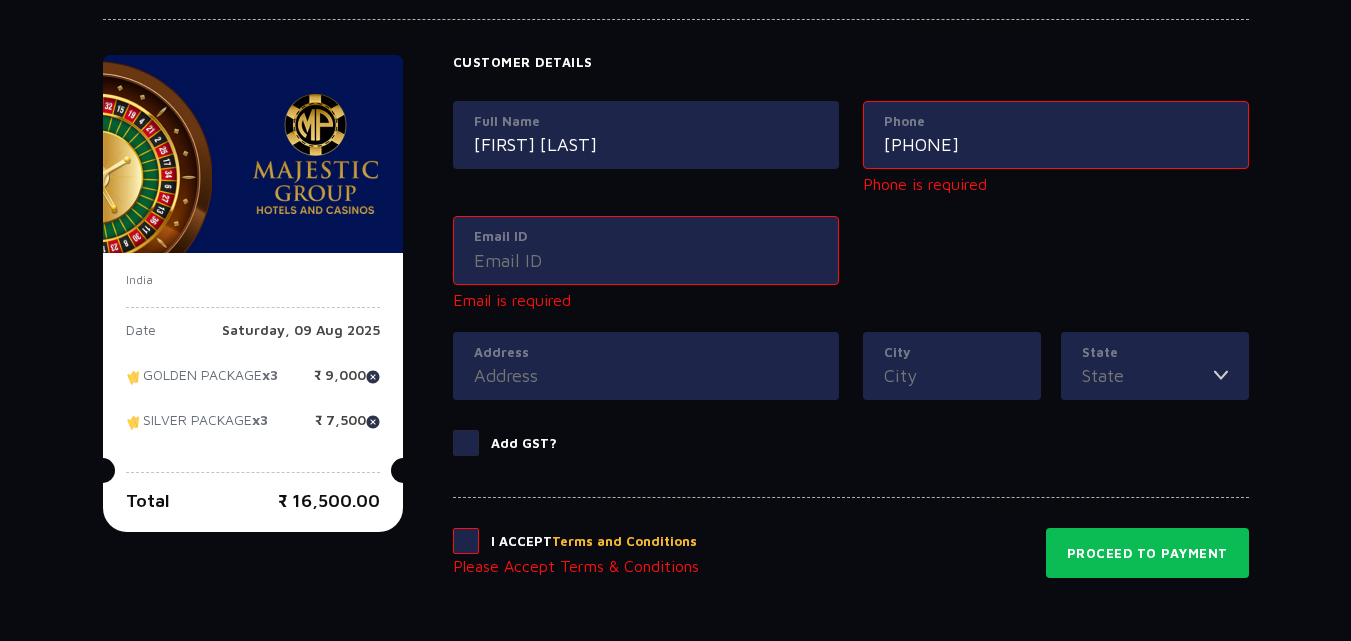 type on "[USERNAME]@[EMAIL]" 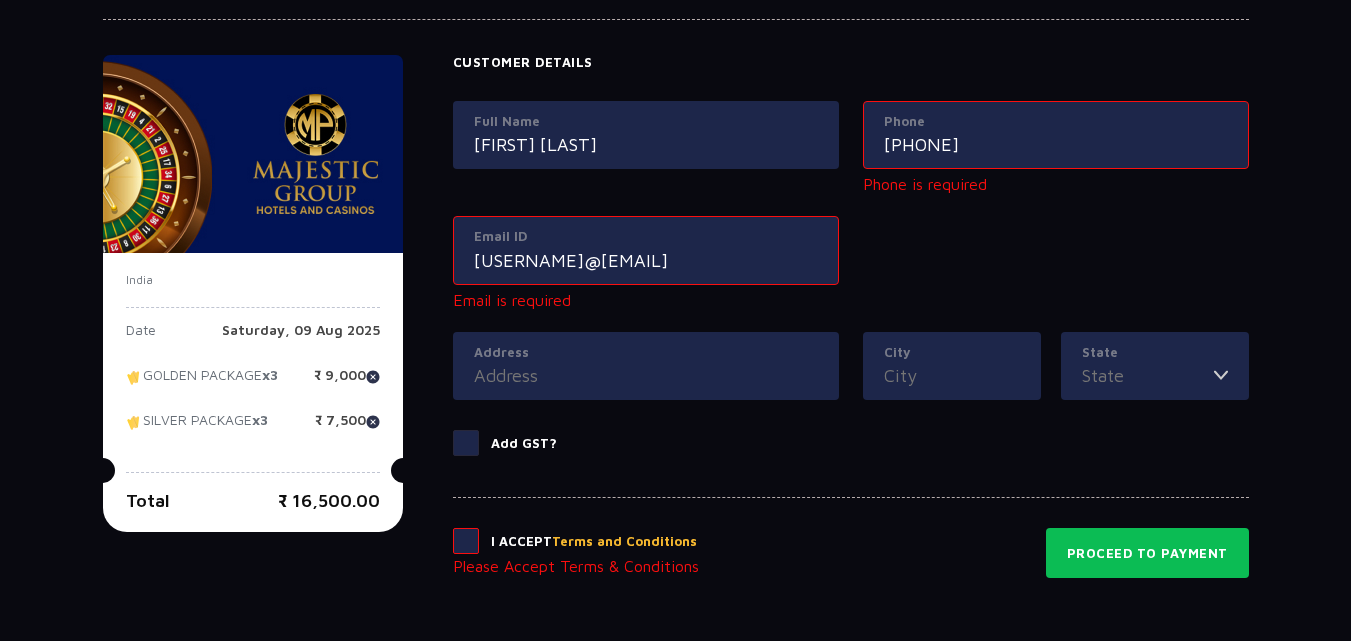 type on "[STREET]" 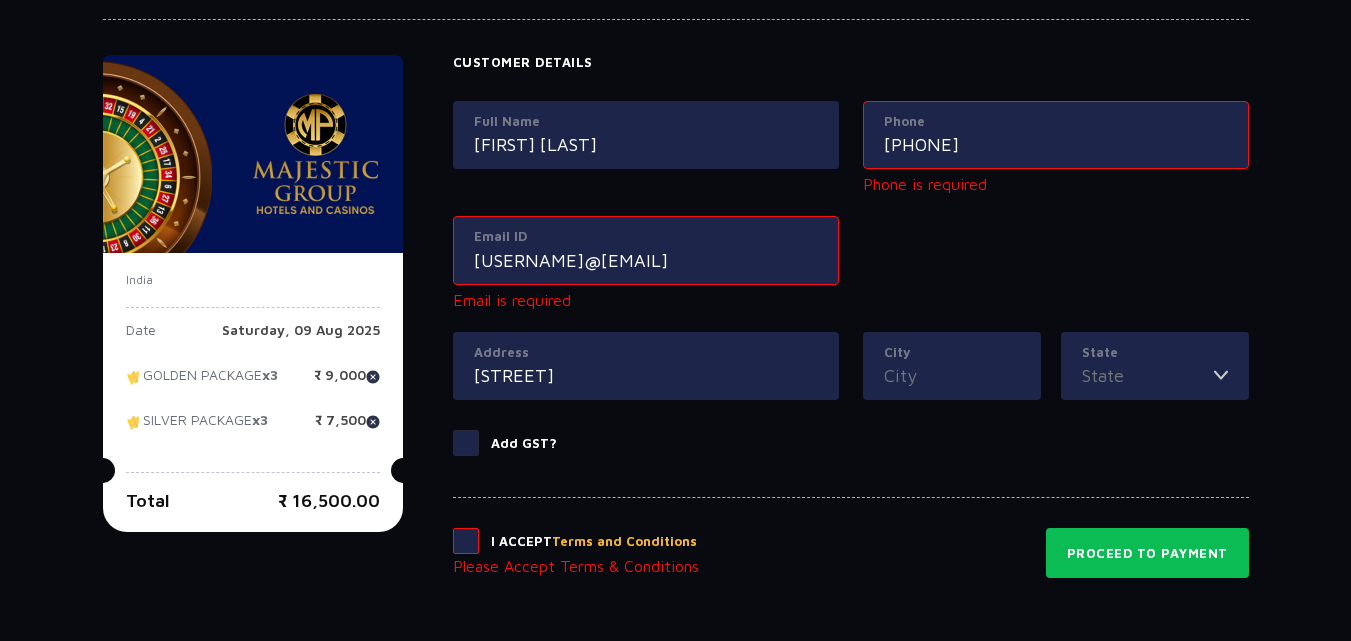 type on "[CITY]" 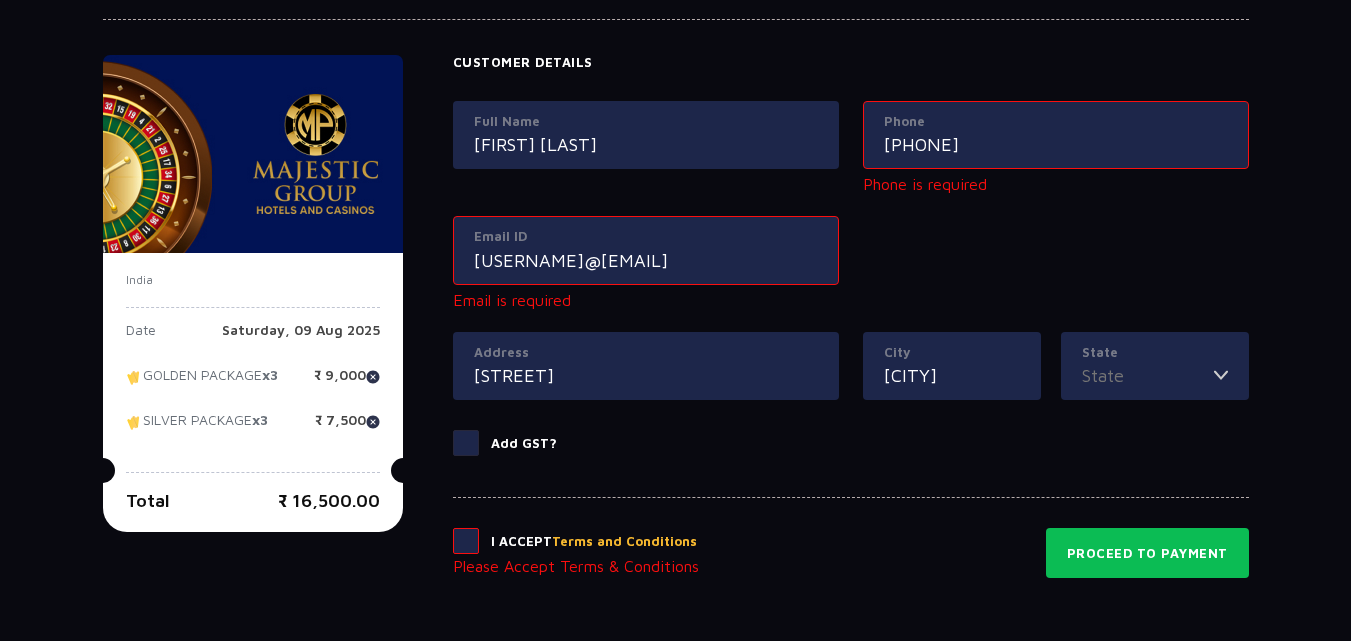 type on "[STATE]" 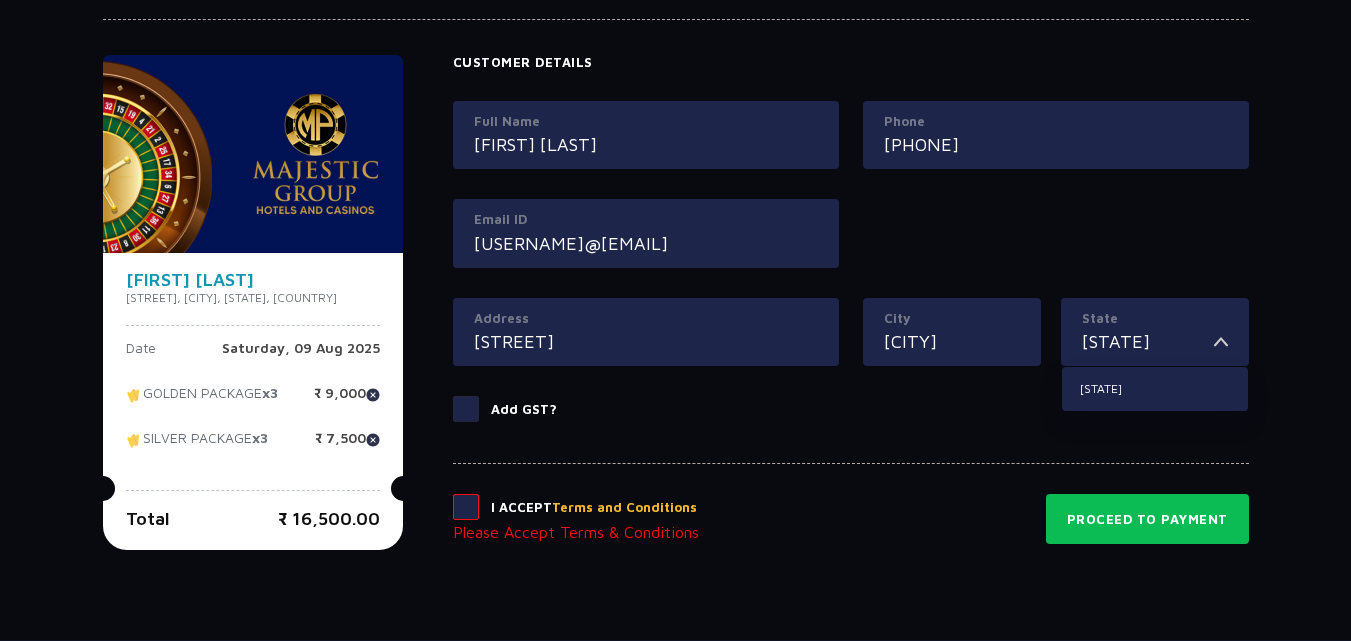 click 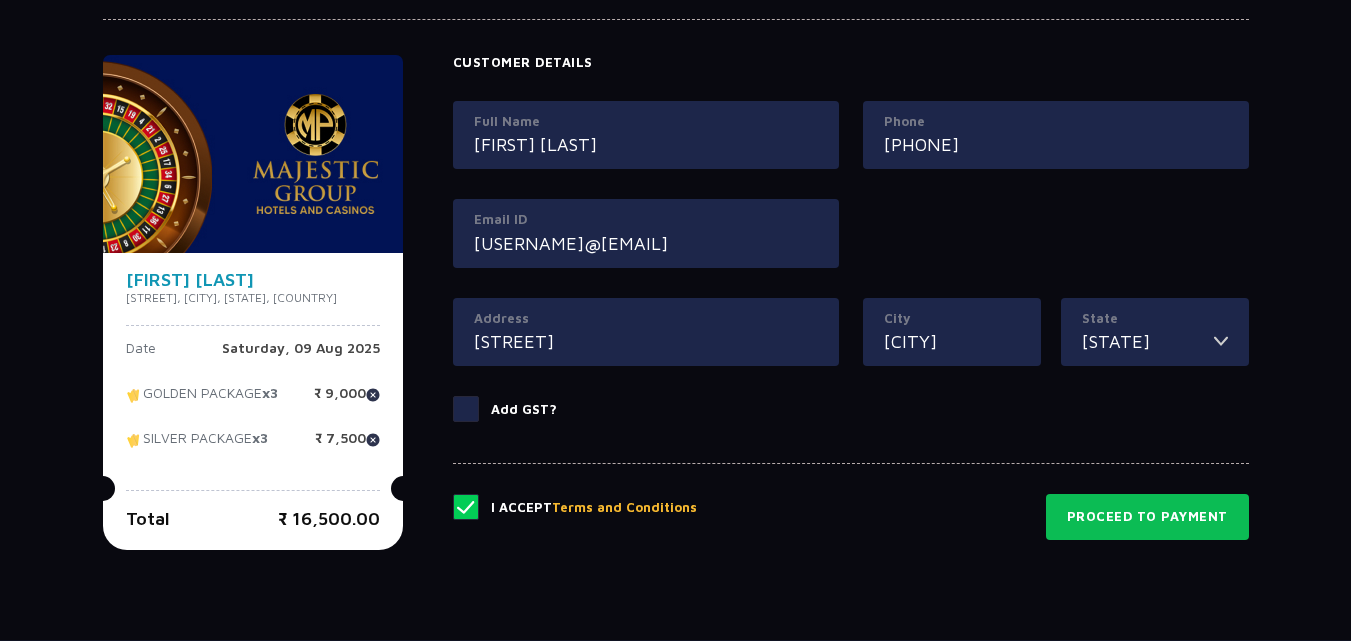 click on "Terms and Conditions" at bounding box center [624, 508] 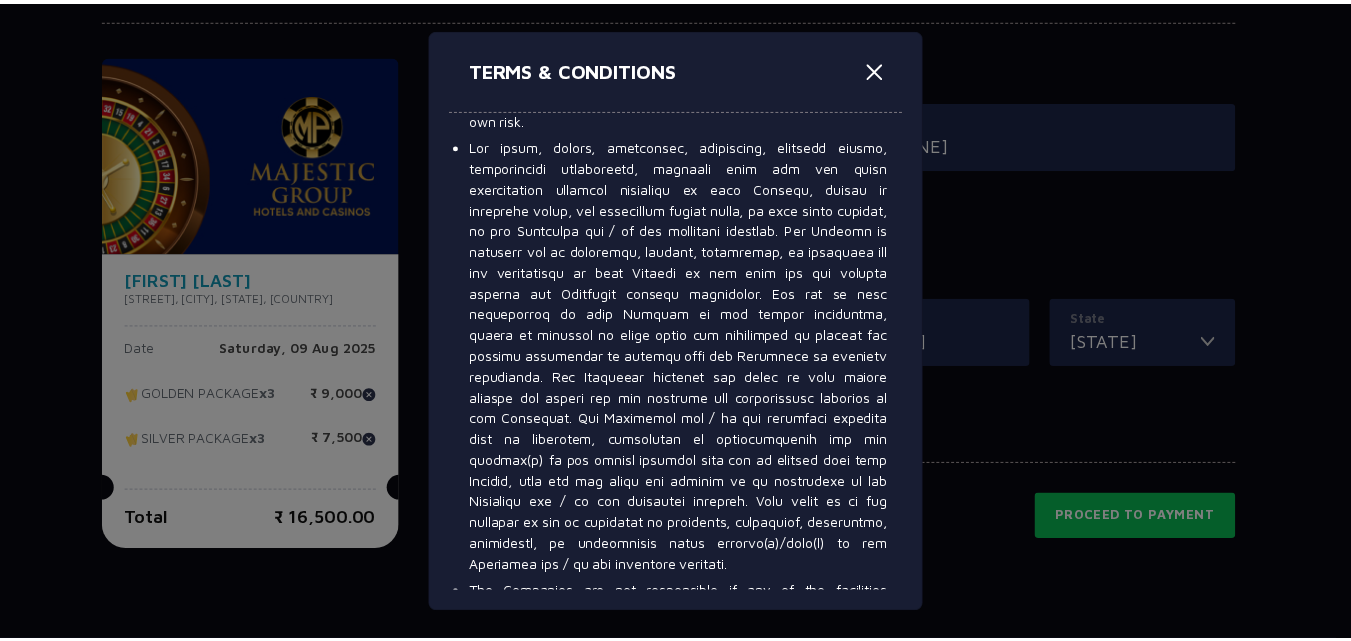 scroll, scrollTop: 12475, scrollLeft: 0, axis: vertical 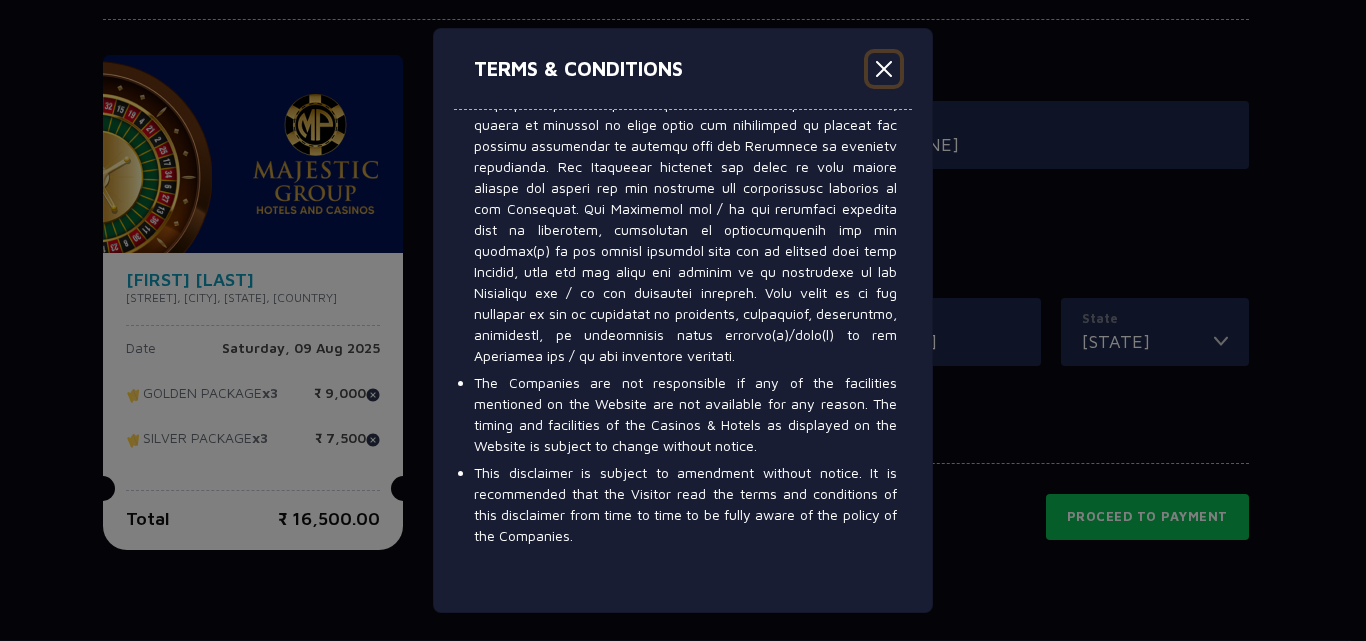click at bounding box center (884, 69) 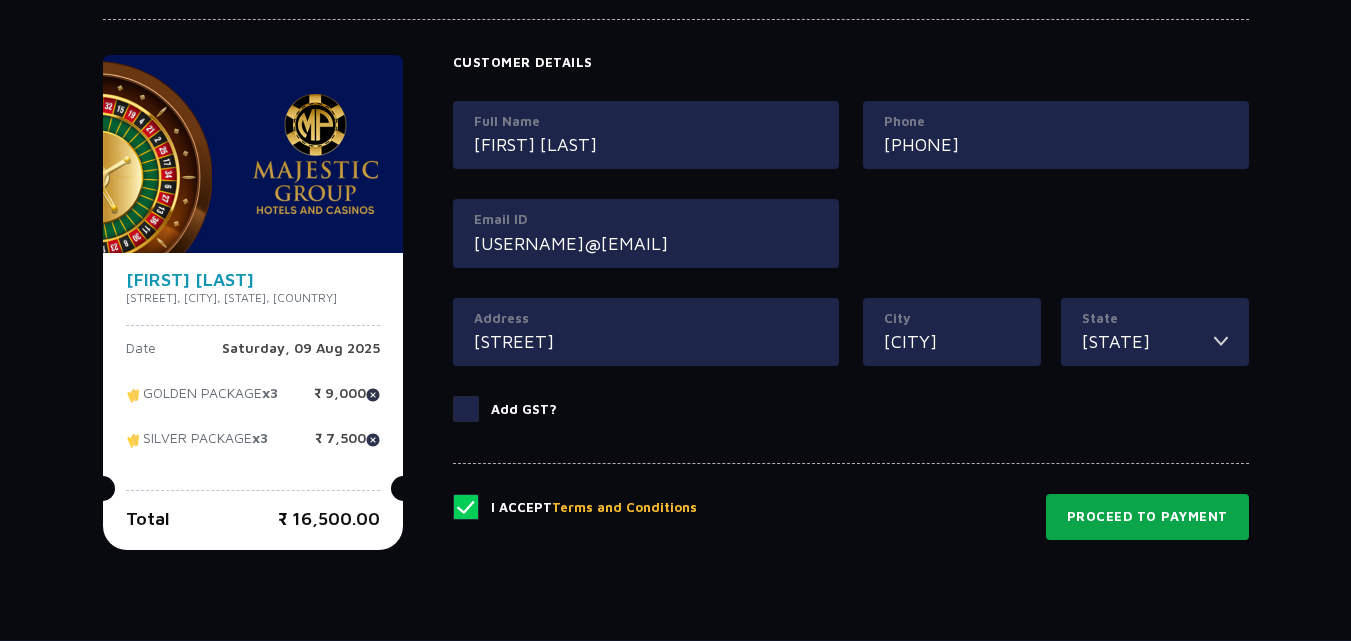 click on "Proceed to Payment" 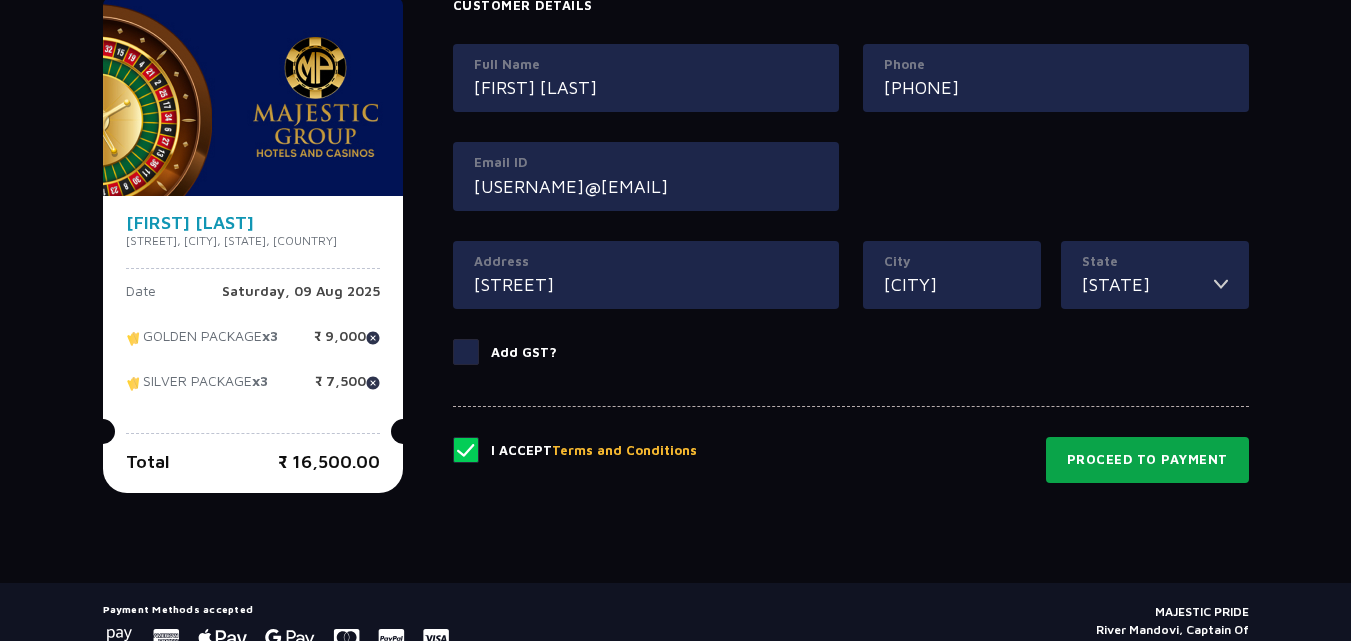 scroll, scrollTop: 1024, scrollLeft: 0, axis: vertical 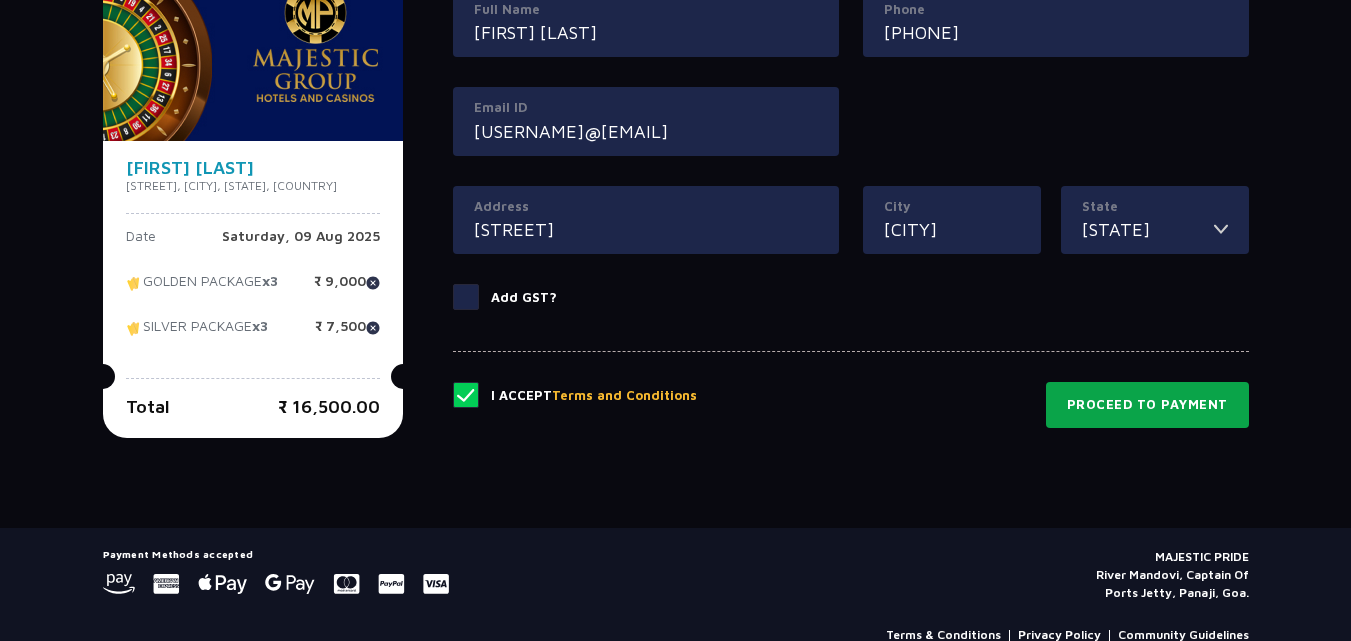 click on "Proceed to Payment" 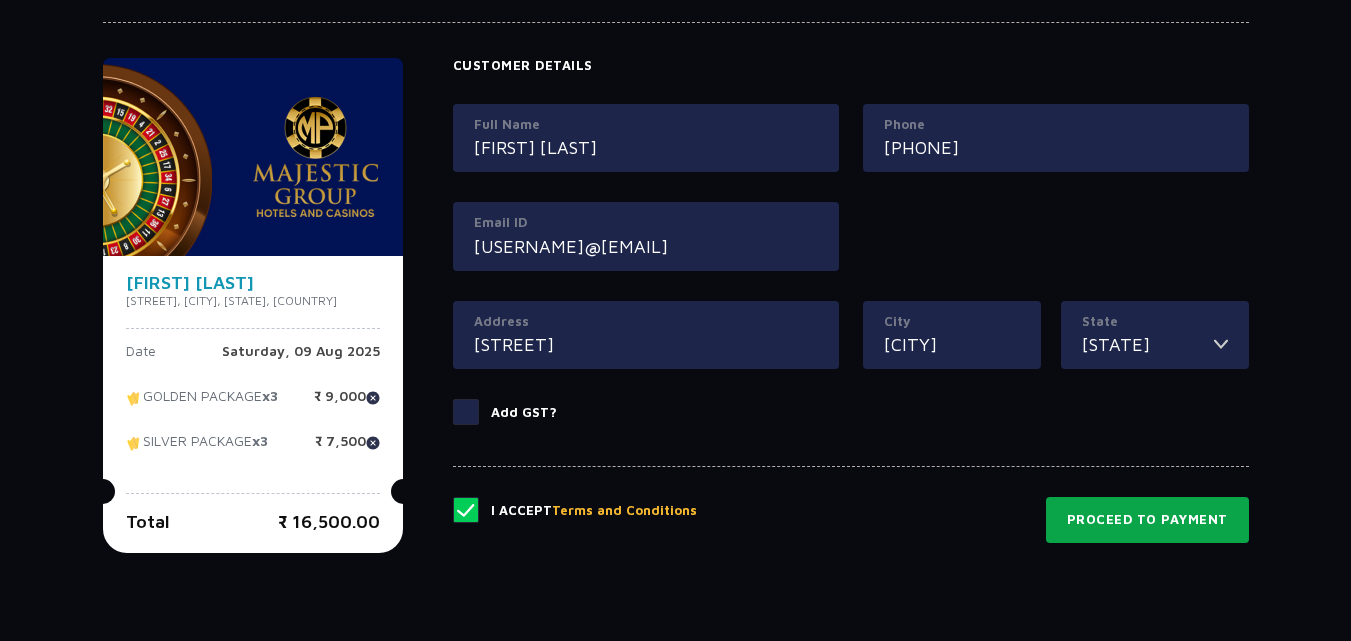 scroll, scrollTop: 912, scrollLeft: 0, axis: vertical 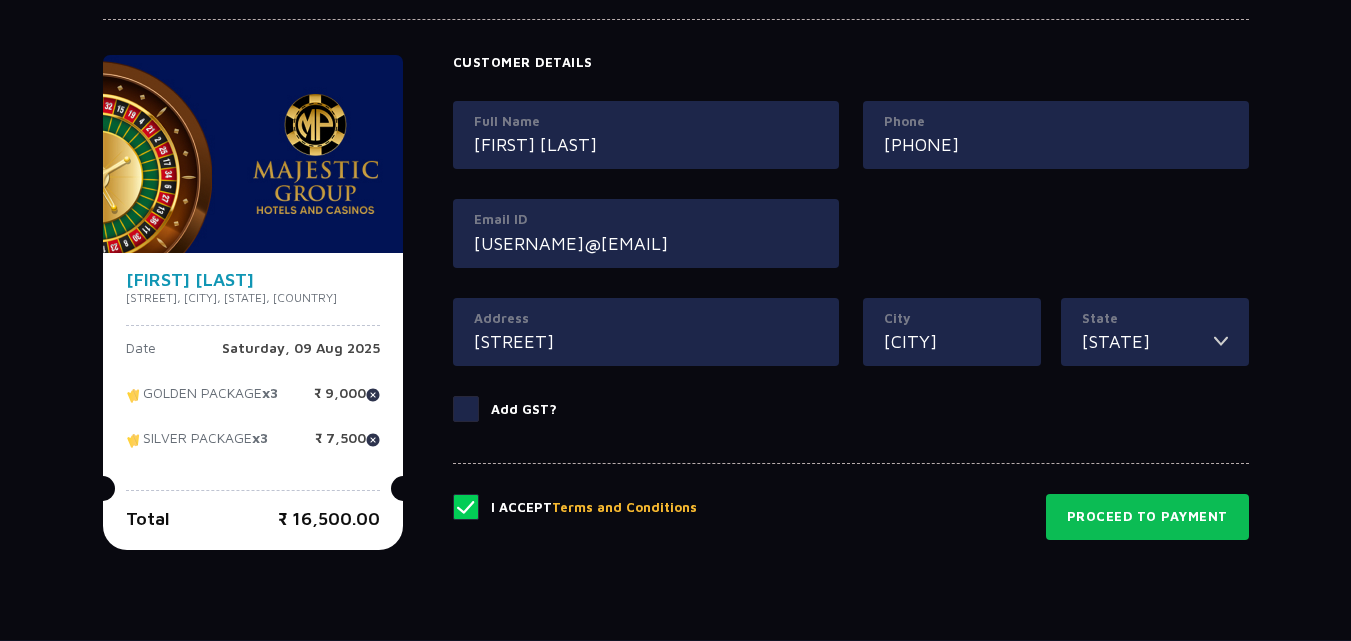 click on "[PHONE]" at bounding box center (1056, 144) 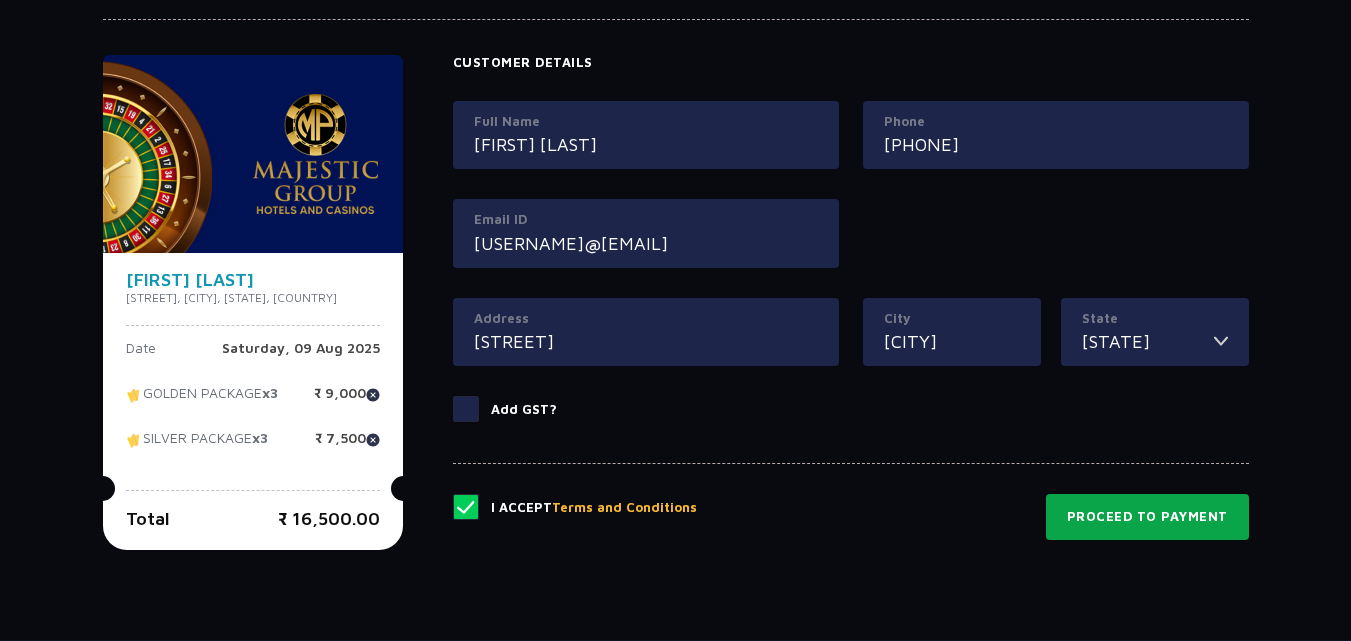 type on "[PHONE]" 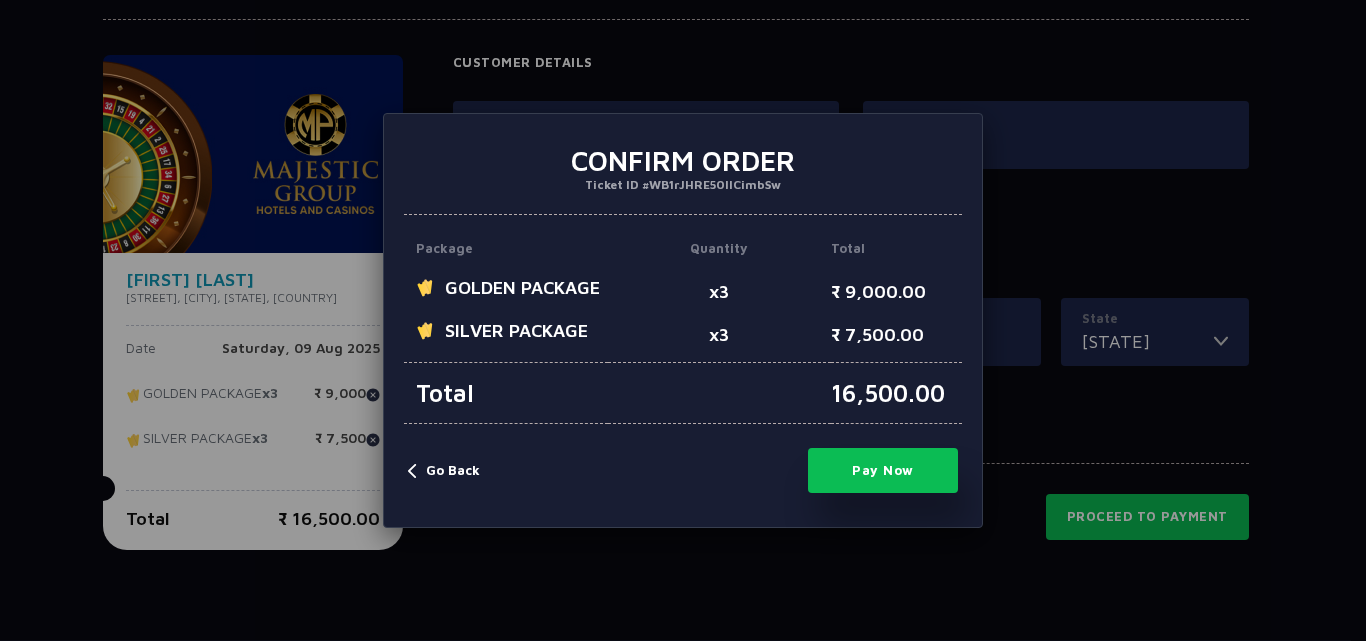 click on "Pay Now" at bounding box center (883, 470) 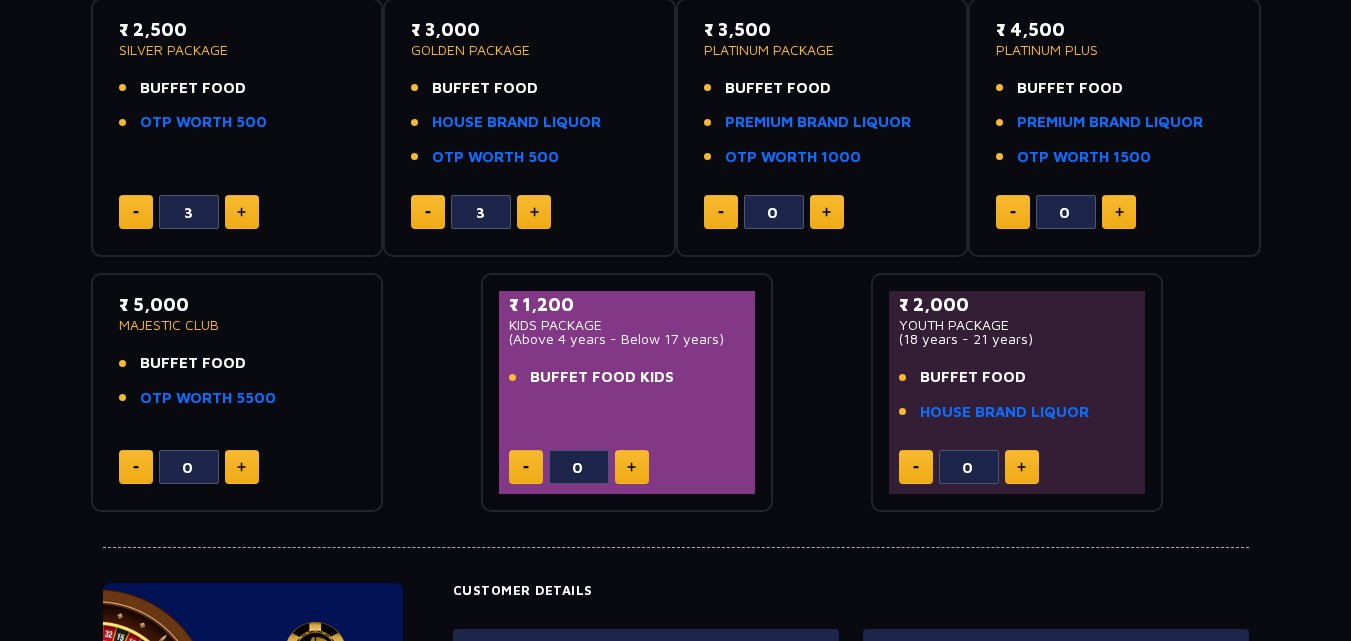 scroll, scrollTop: 370, scrollLeft: 0, axis: vertical 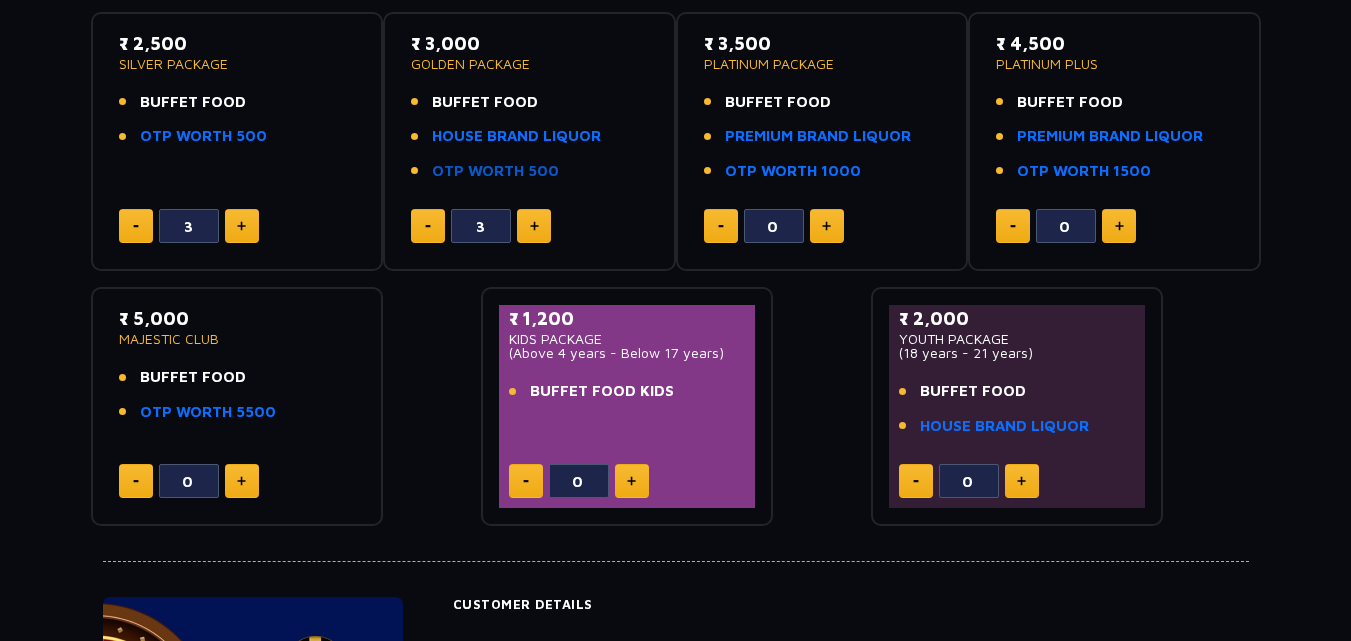 click on "OTP WORTH 500" 